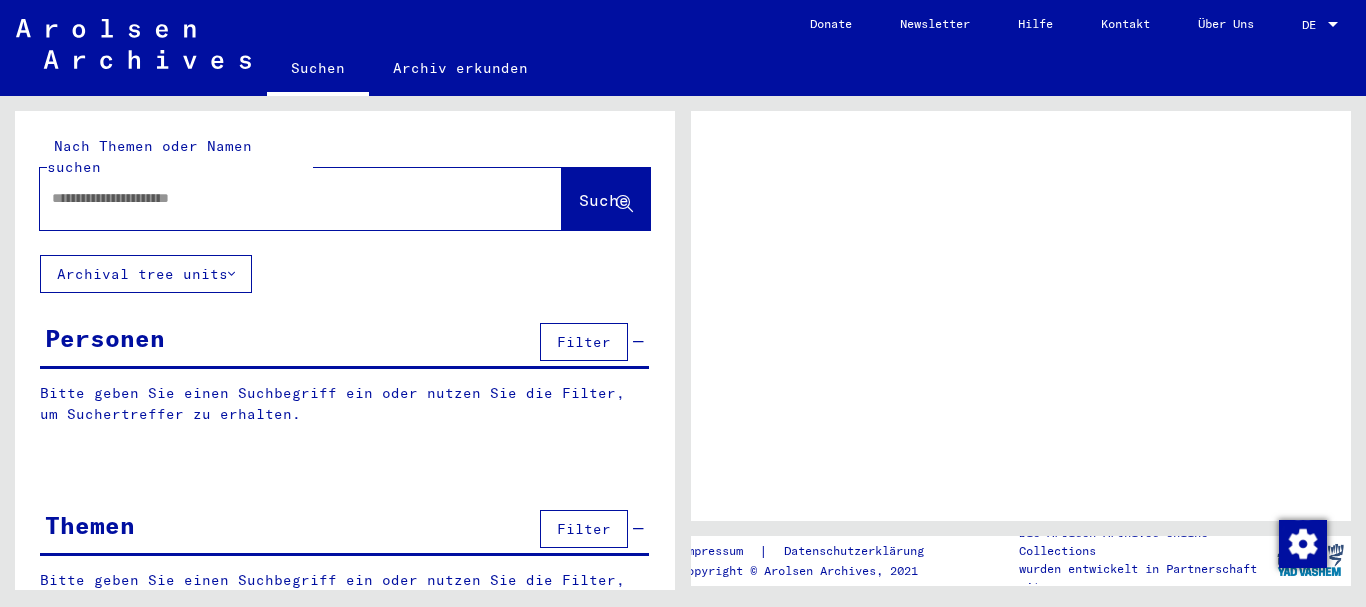 scroll, scrollTop: 0, scrollLeft: 0, axis: both 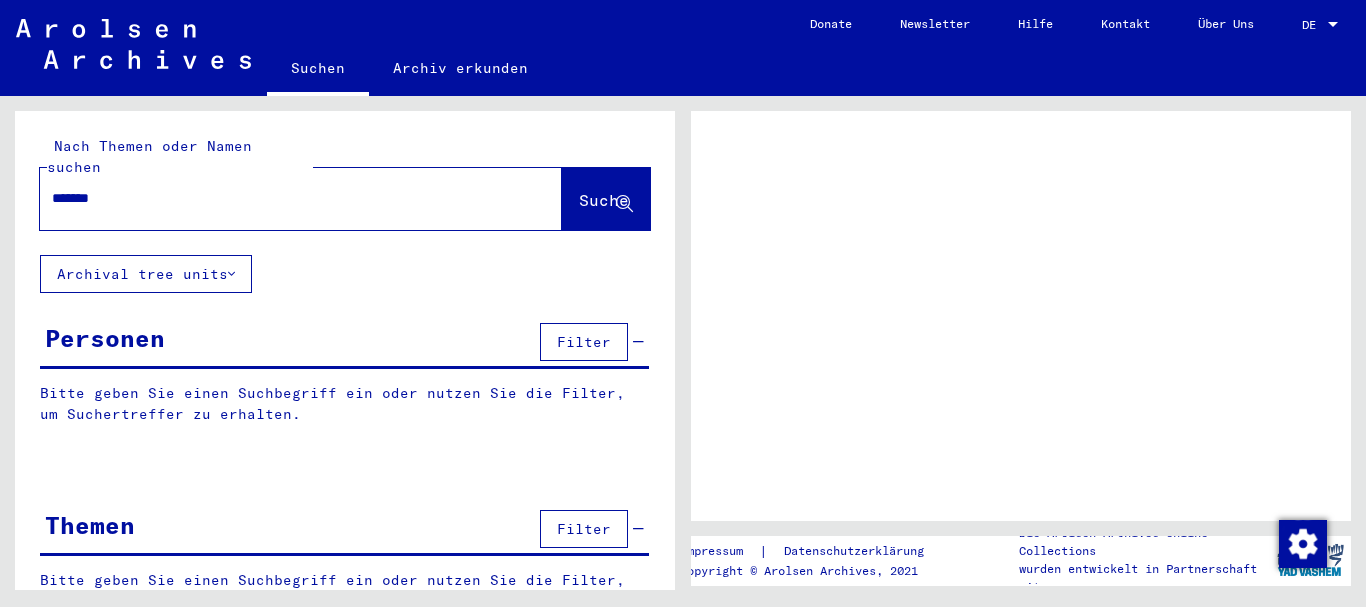 type on "********" 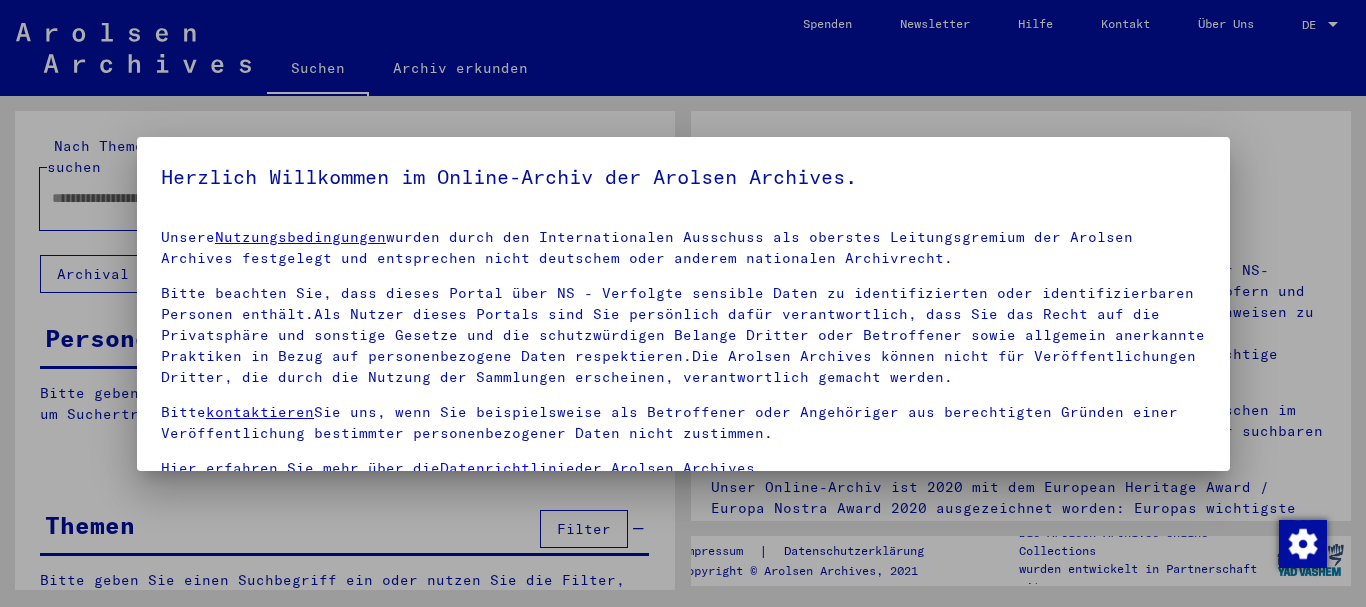 click on "Nutzungsbedingungen" at bounding box center [300, 237] 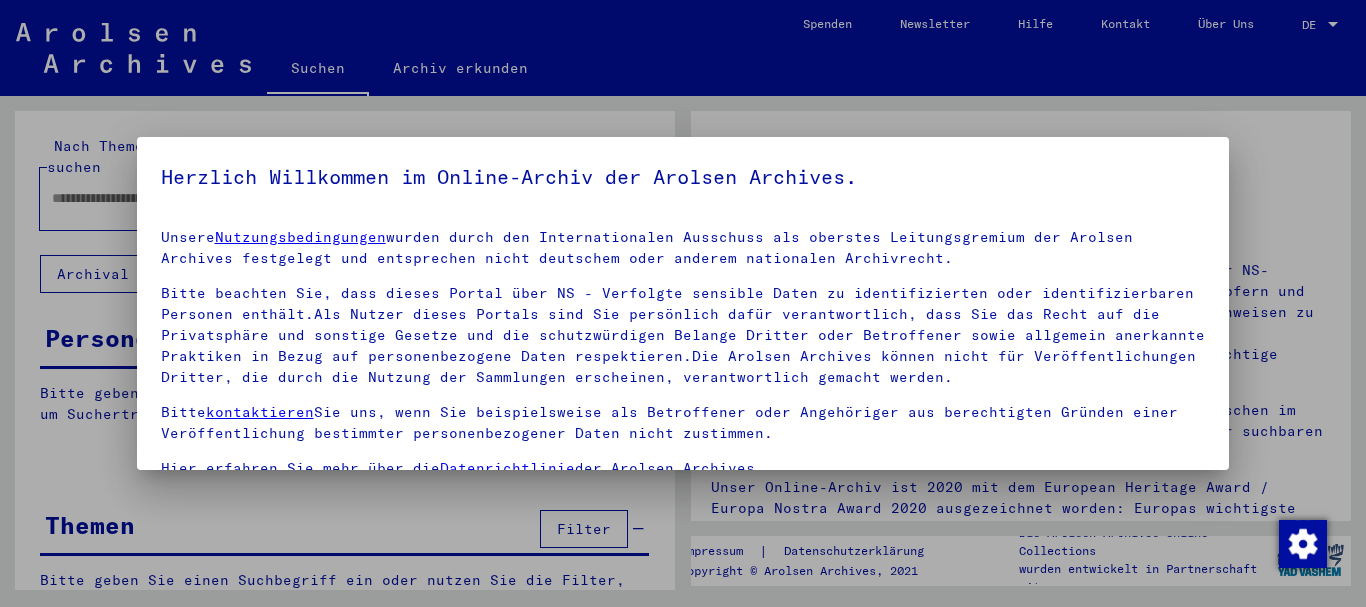 click at bounding box center (683, 303) 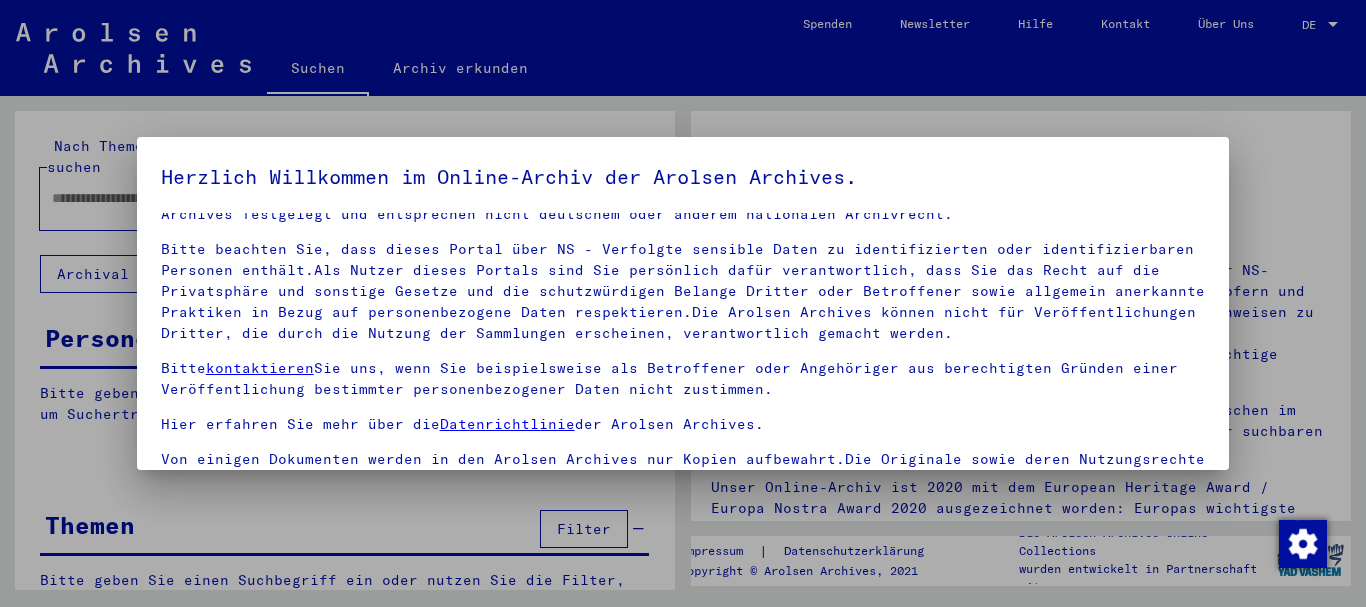 scroll, scrollTop: 106, scrollLeft: 0, axis: vertical 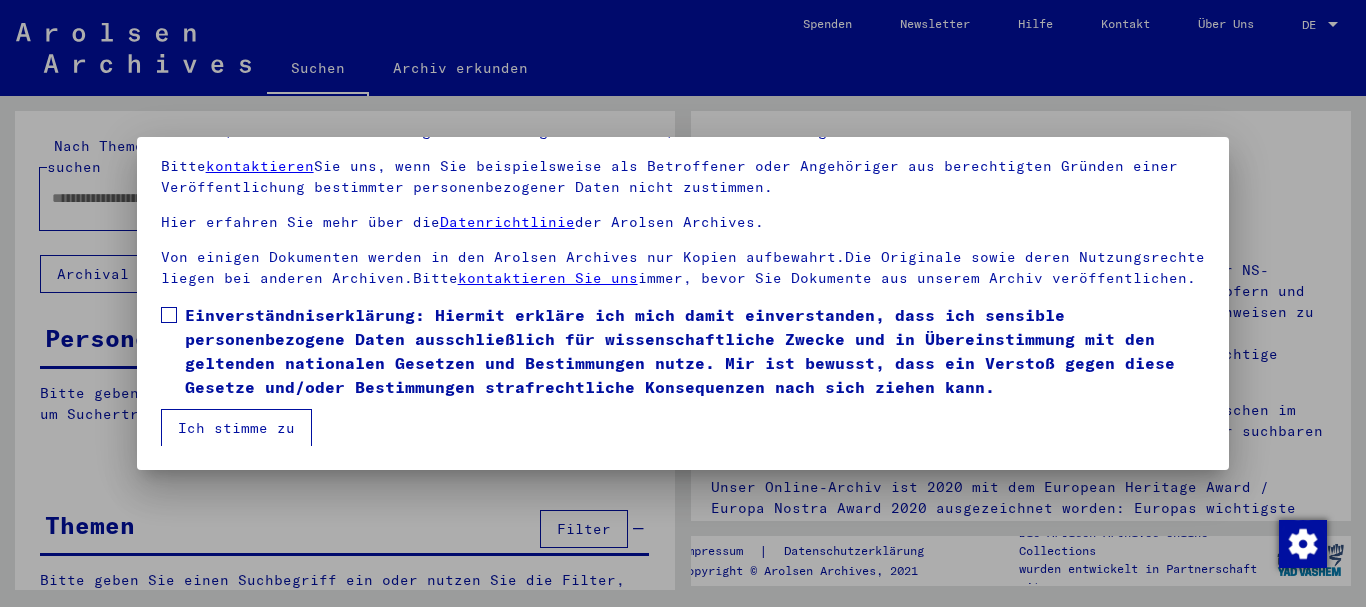 click at bounding box center [169, 315] 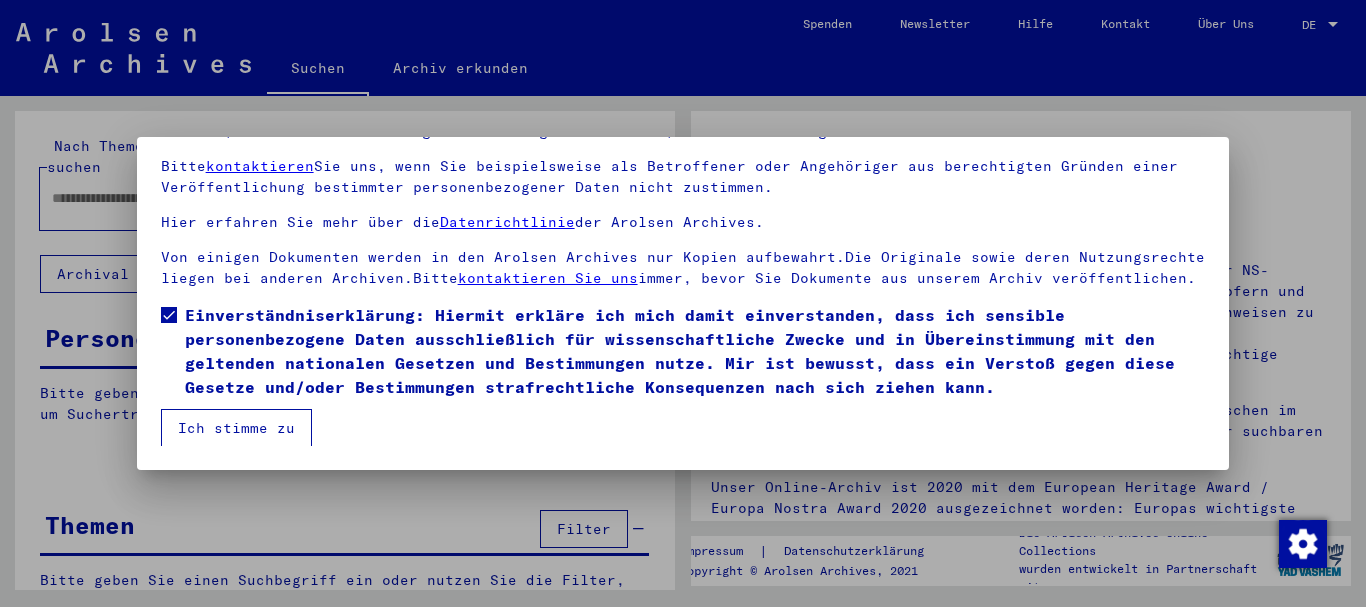 click on "Ich stimme zu" at bounding box center [236, 428] 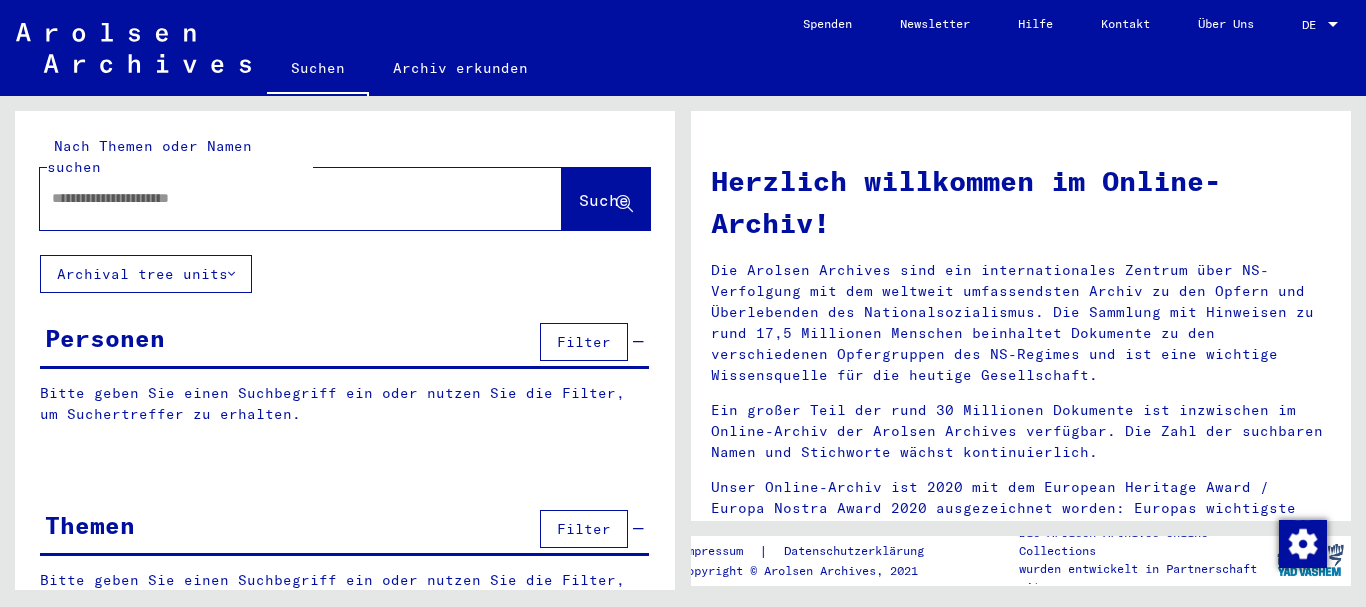 click at bounding box center (277, 198) 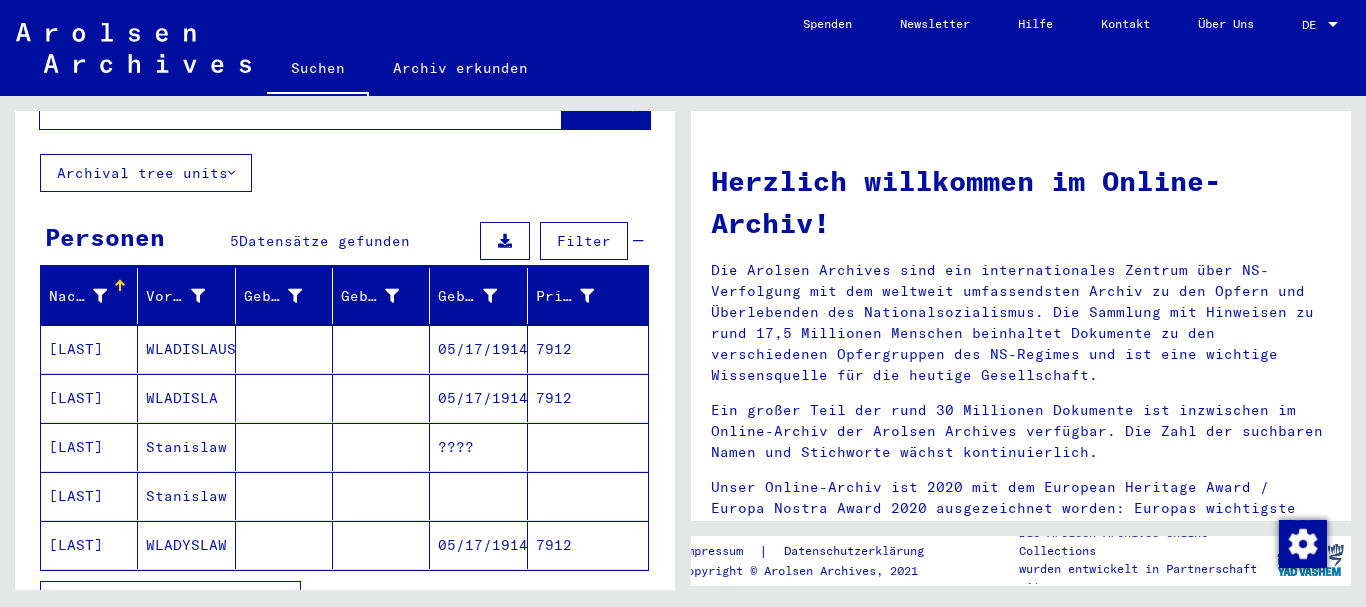 scroll, scrollTop: 200, scrollLeft: 0, axis: vertical 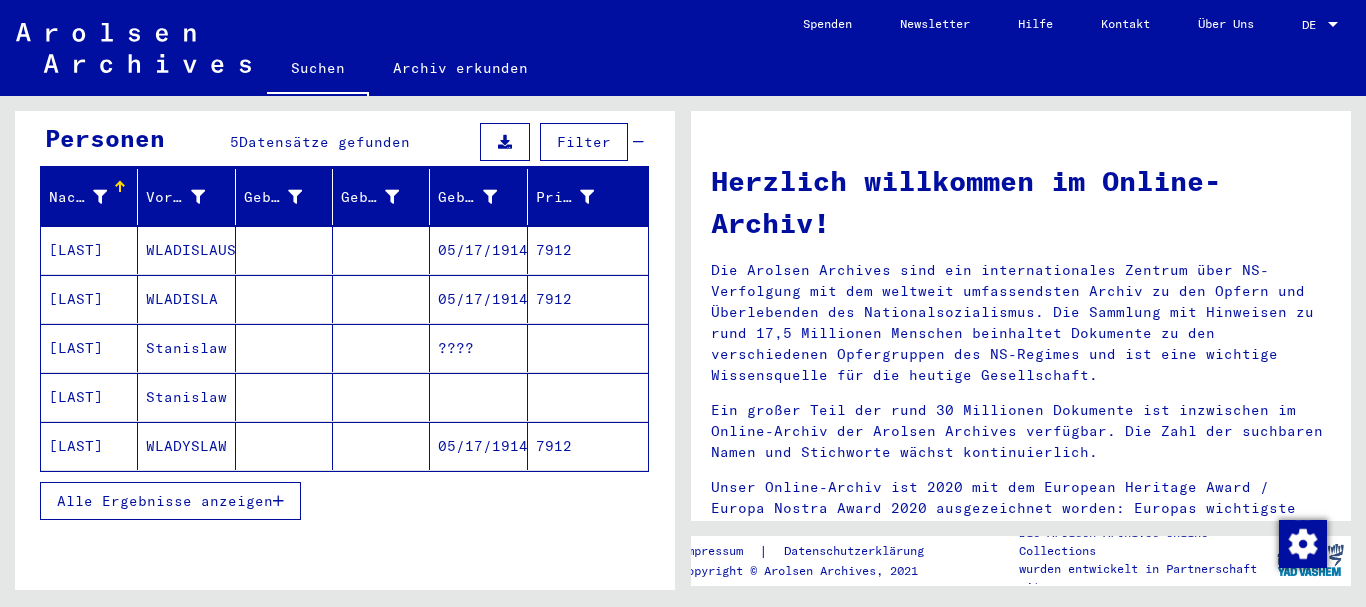 click on "[LAST]" at bounding box center (89, 397) 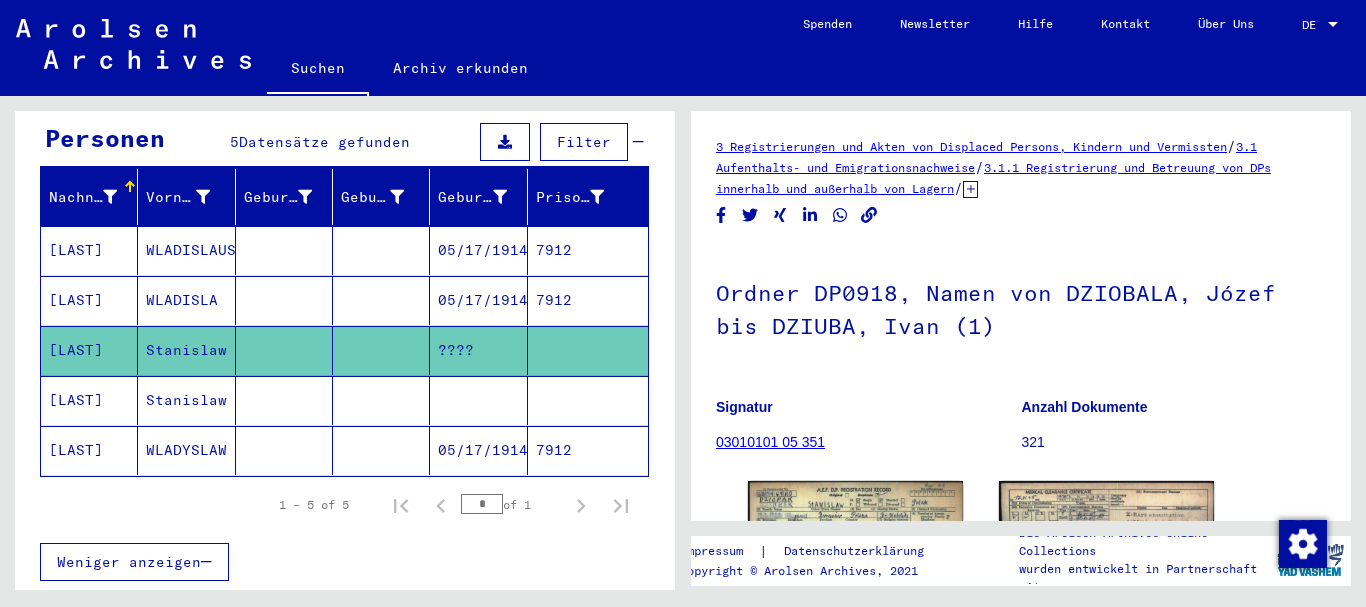 scroll, scrollTop: 0, scrollLeft: 0, axis: both 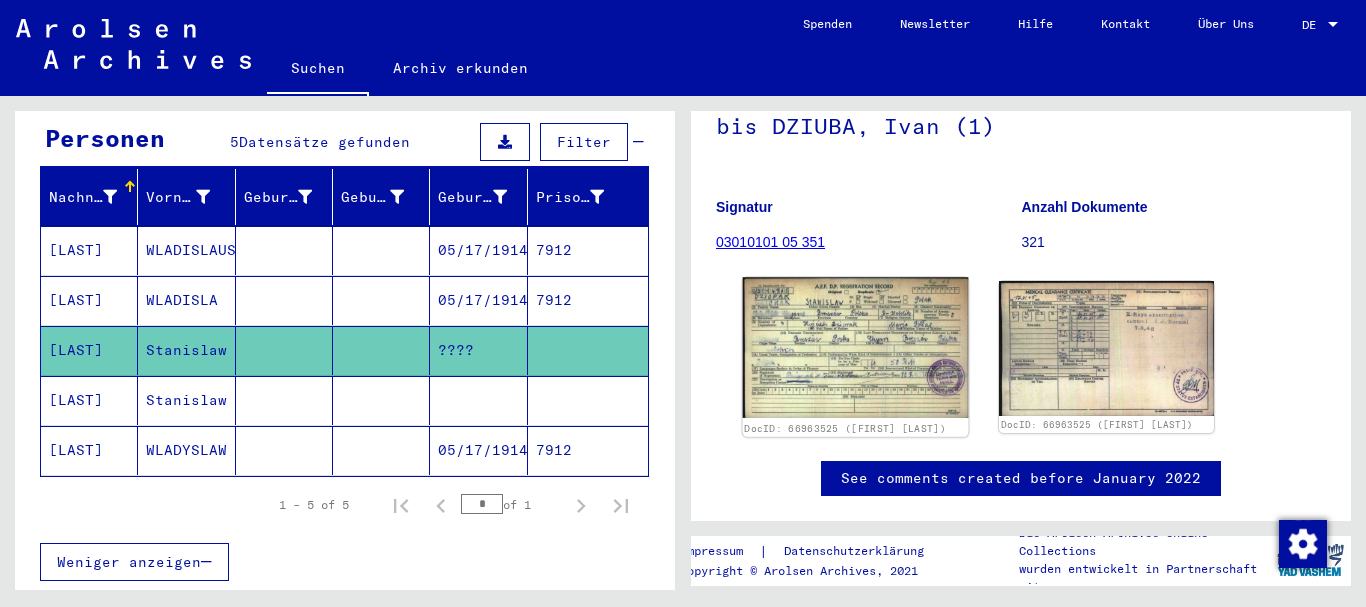 click 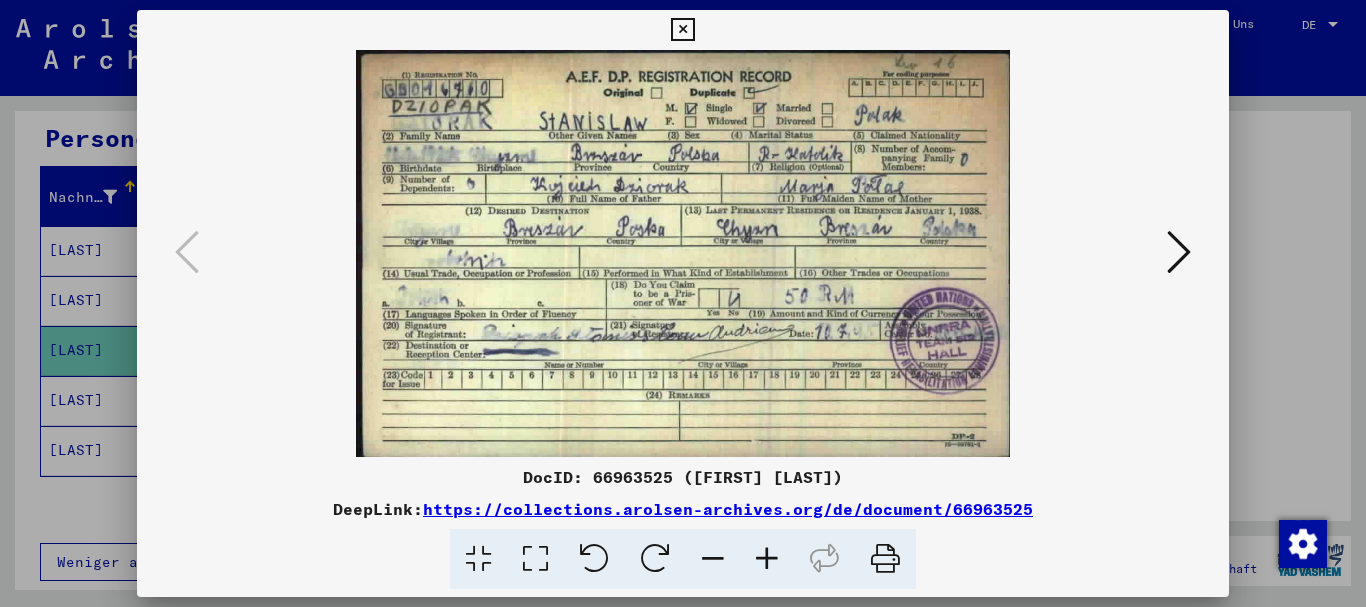 click at bounding box center (683, 303) 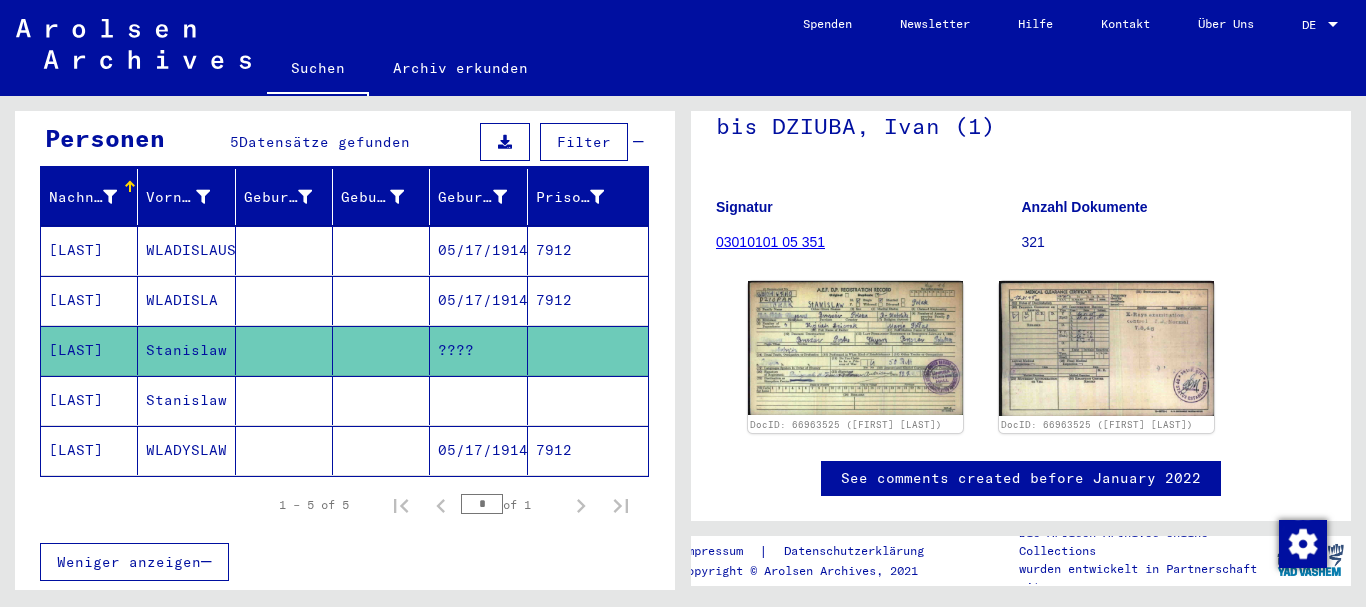 click on "Stanislaw" at bounding box center (186, 450) 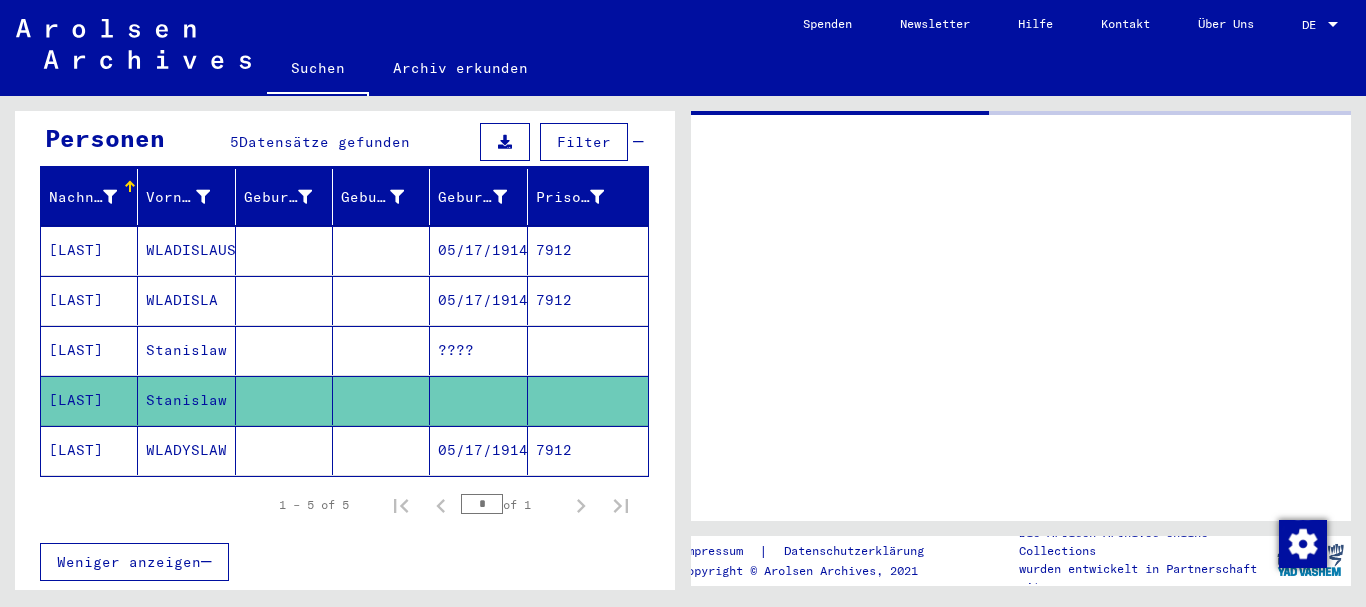scroll, scrollTop: 0, scrollLeft: 0, axis: both 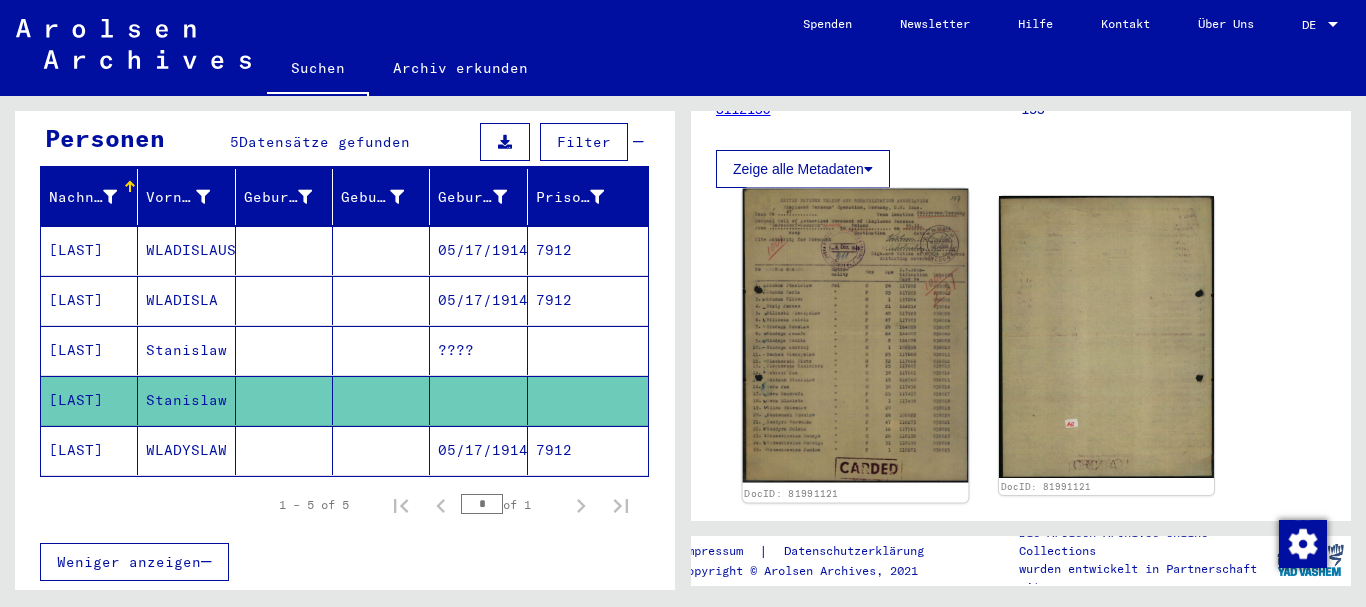 click 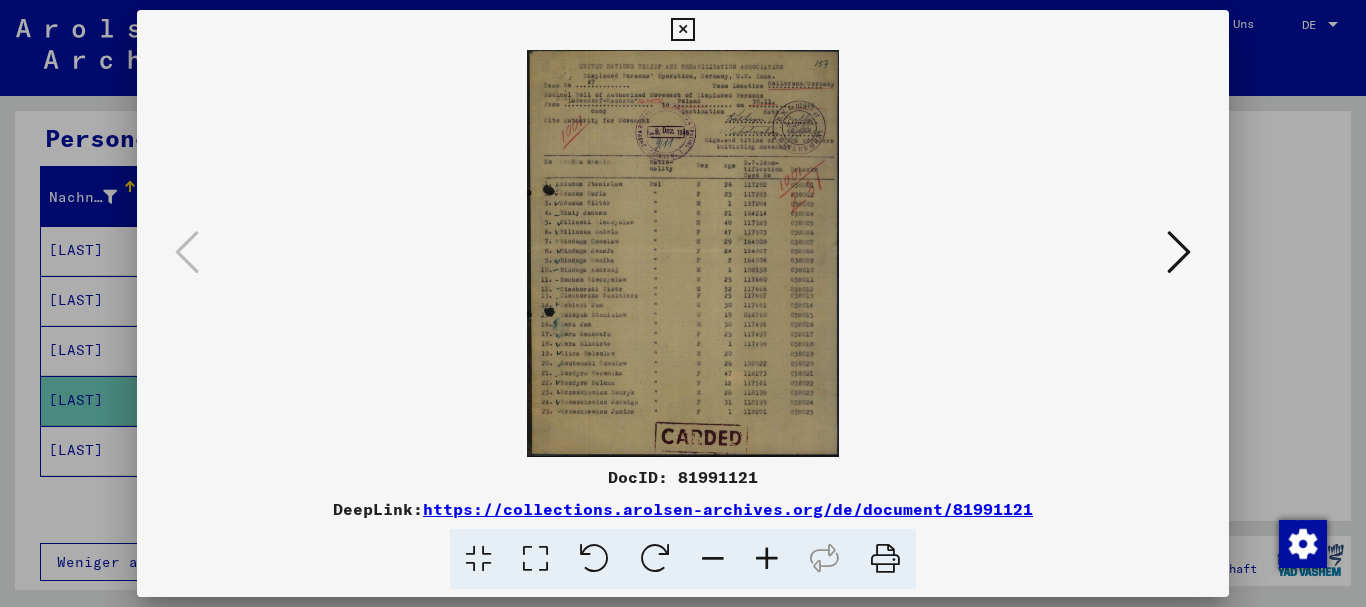 click at bounding box center (683, 303) 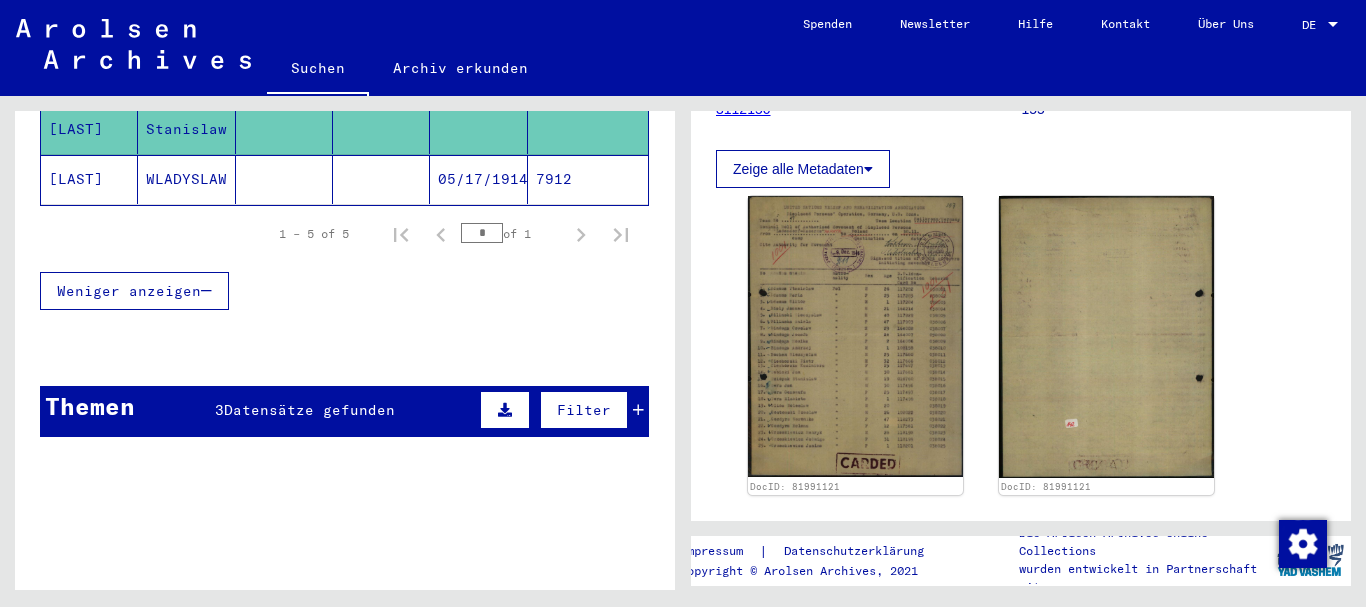 scroll, scrollTop: 500, scrollLeft: 0, axis: vertical 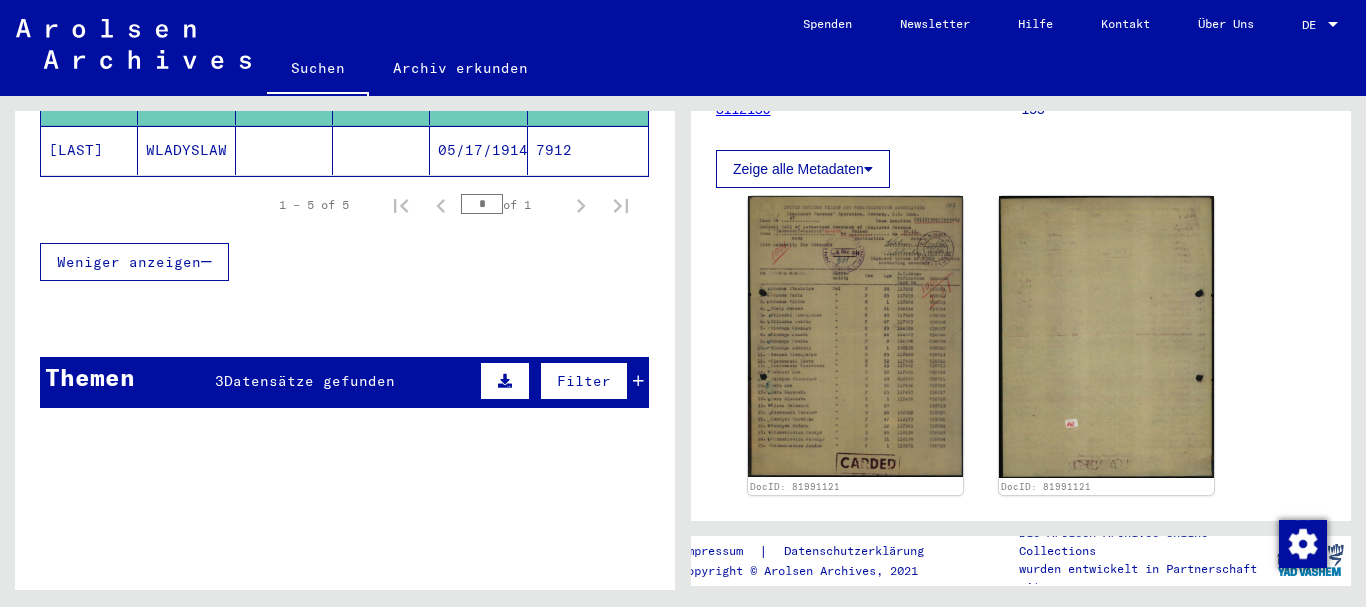 click on "Datensätze gefunden" at bounding box center (309, 381) 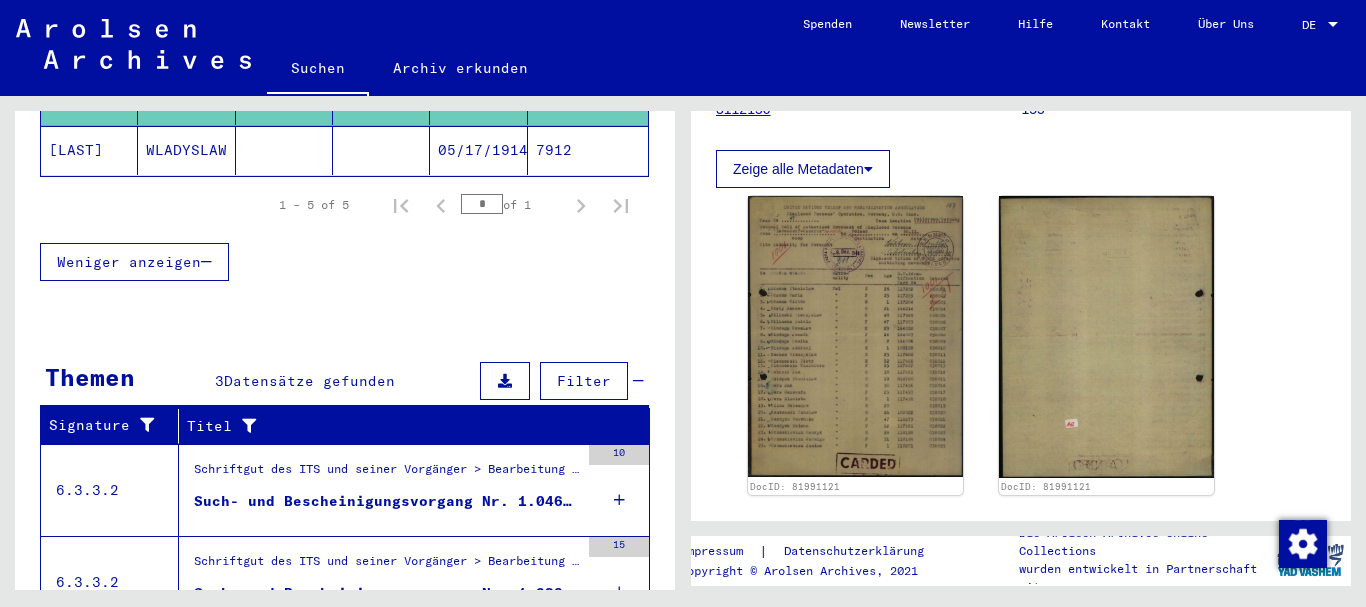scroll, scrollTop: 669, scrollLeft: 0, axis: vertical 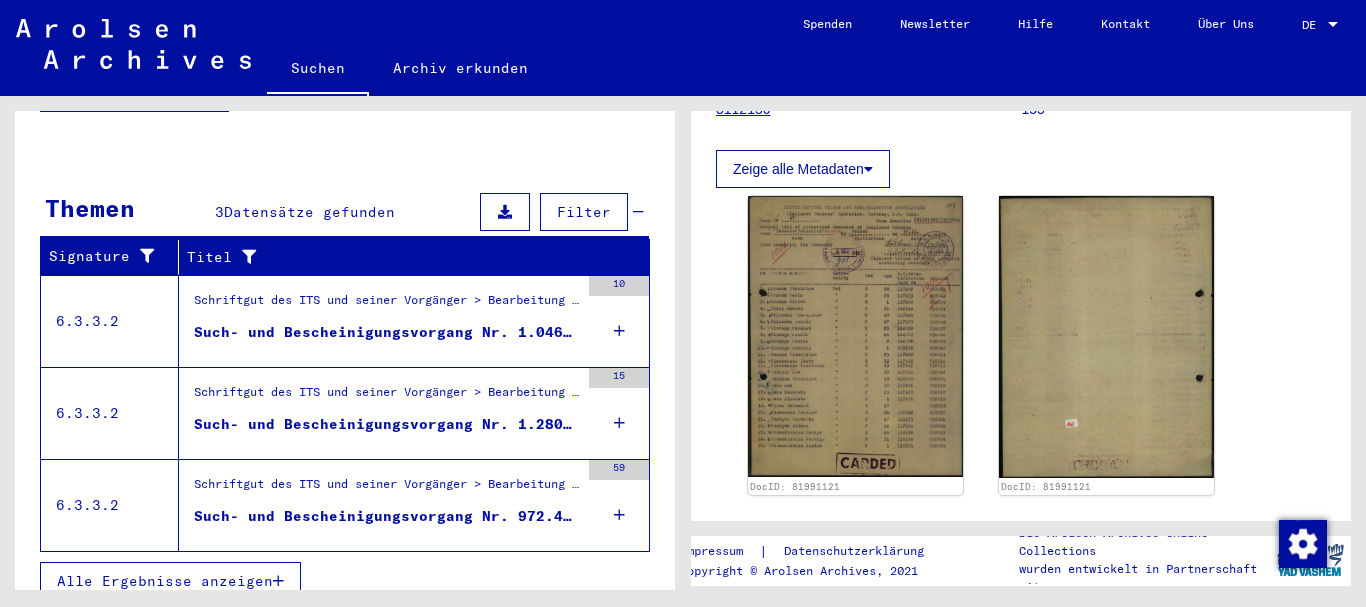 click on "Such- und Bescheinigungsvorgang Nr. 1.046.565 für [LAST], [FIRST] geboren [DATE]" at bounding box center (386, 332) 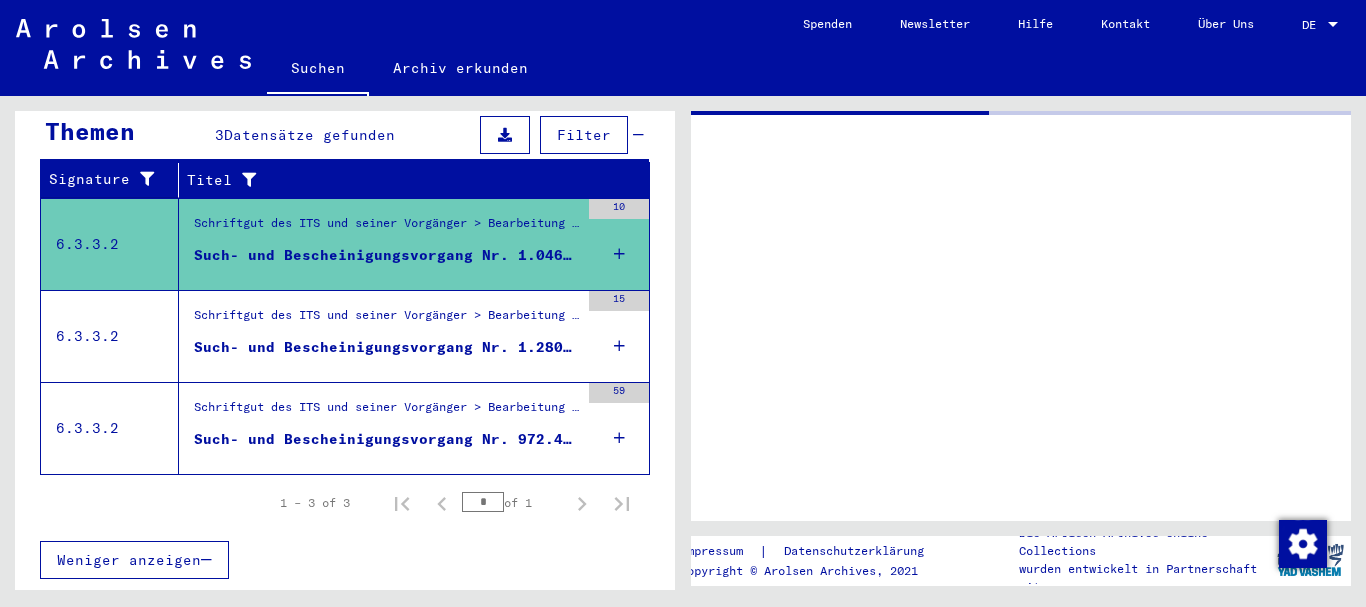 scroll, scrollTop: 303, scrollLeft: 0, axis: vertical 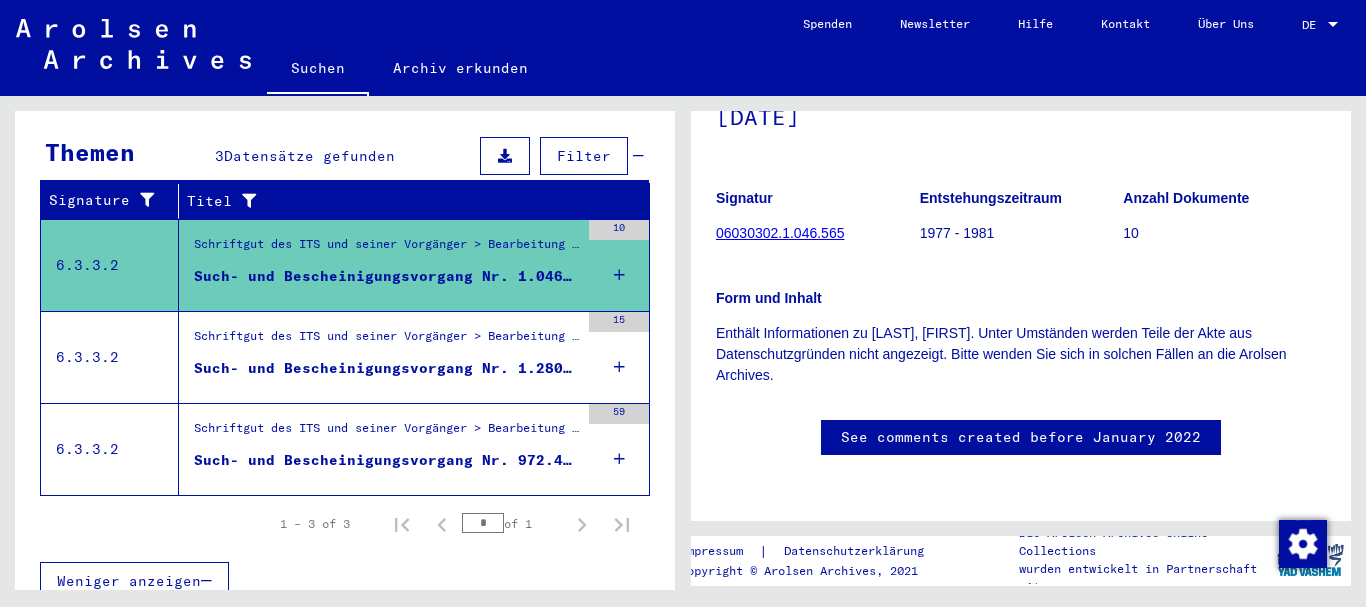 click on "Schriftgut des ITS und seiner Vorgänger > Bearbeitung von Anfragen > Fallbezogene Akten des ITS ab 1947 > T/D-Fallablage > Such- und Bescheinigungsvorgänge mit den (T/D-) Nummern von 1.250.000 bis 1.499.999 > Such- und Bescheinigungsvorgänge mit den (T/D-) Nummern von 1.280.000 bis 1.280.499 Such- und Bescheinigungsvorgang Nr. 1.280.457 für [LAST], [FIRST] geboren [DATE]" at bounding box center [386, 327] 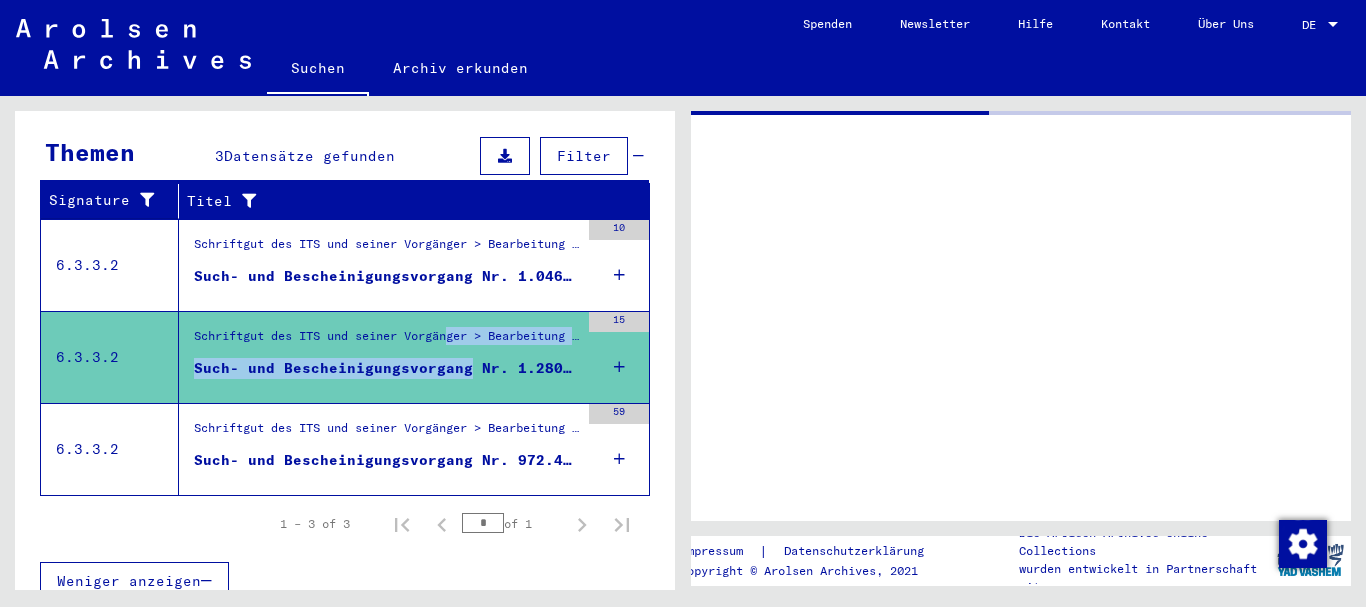 scroll, scrollTop: 0, scrollLeft: 0, axis: both 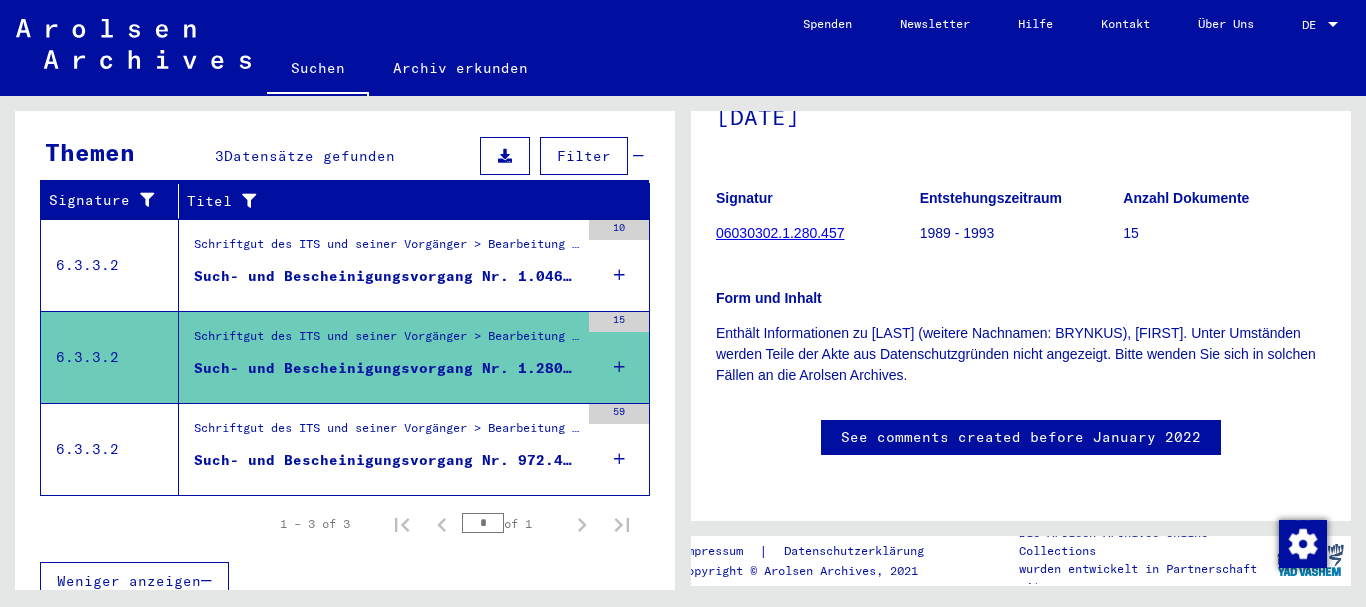 click on "Schriftgut des ITS und seiner Vorgänger > Bearbeitung von Anfragen > Fallbezogene Akten des ITS ab 1947 > T/D-Fallablage > Such- und Bescheinigungsvorgänge mit den (T/D-) Nummern von 750.000 bis 999.999 > Such- und Bescheinigungsvorgänge mit den (T/D-) Nummern von 972.000 bis 972.499" at bounding box center [386, 433] 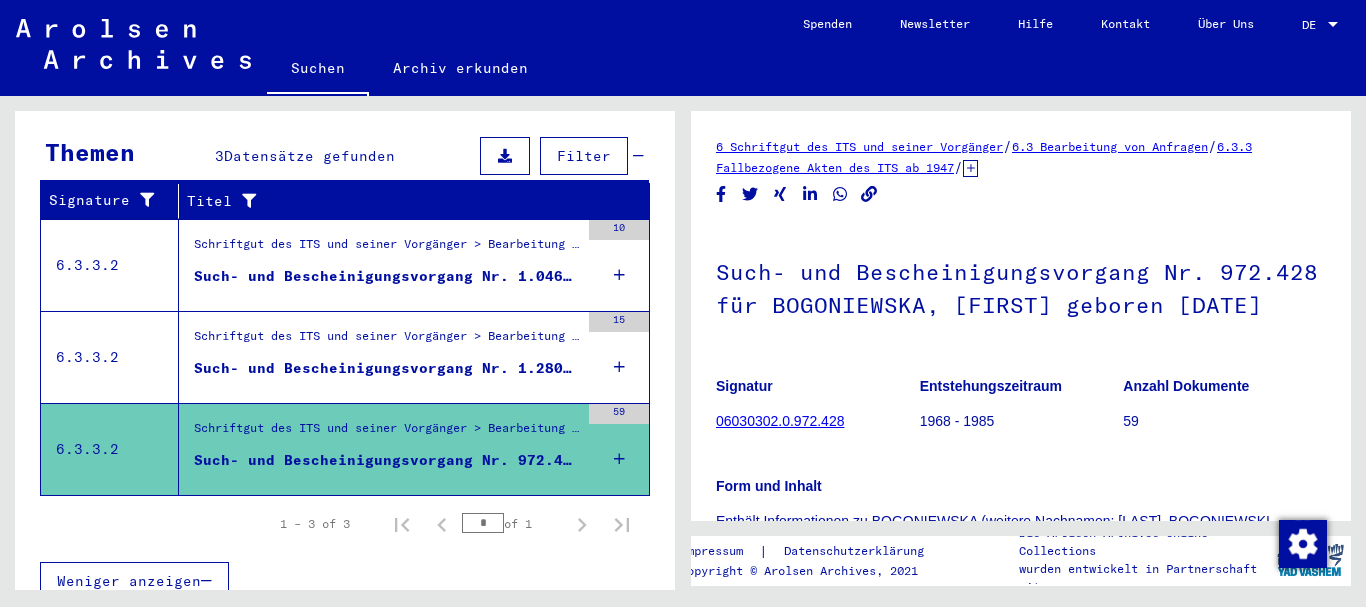 scroll, scrollTop: 0, scrollLeft: 0, axis: both 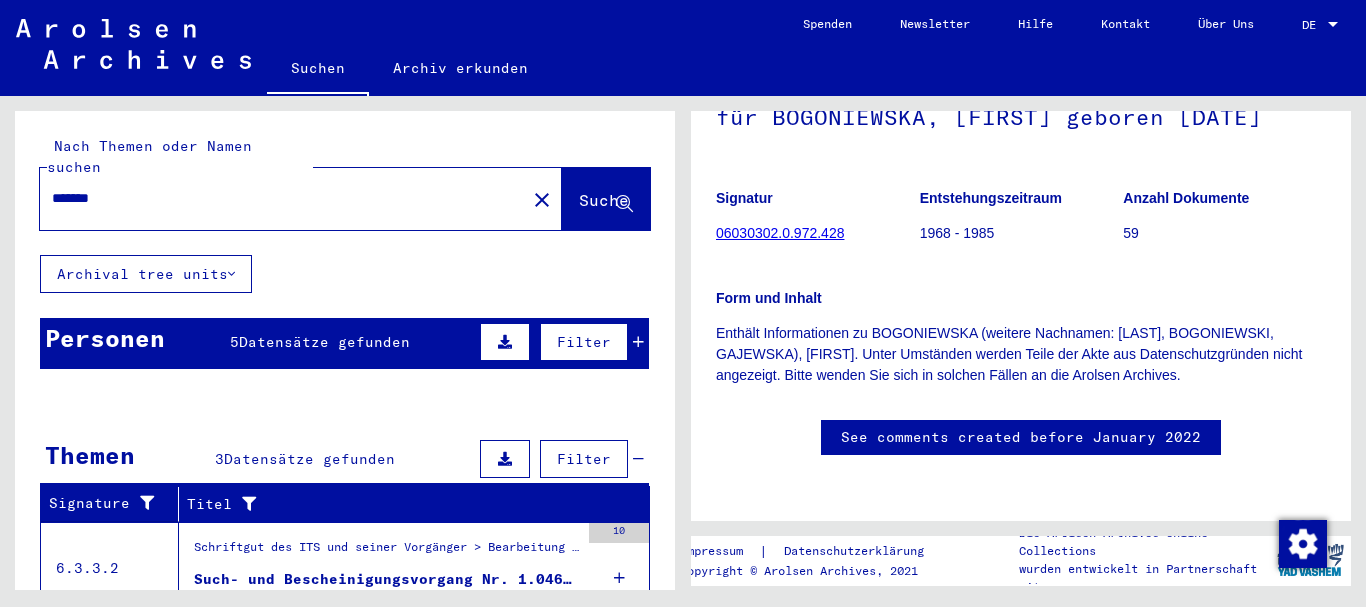 click on "*******" at bounding box center (283, 198) 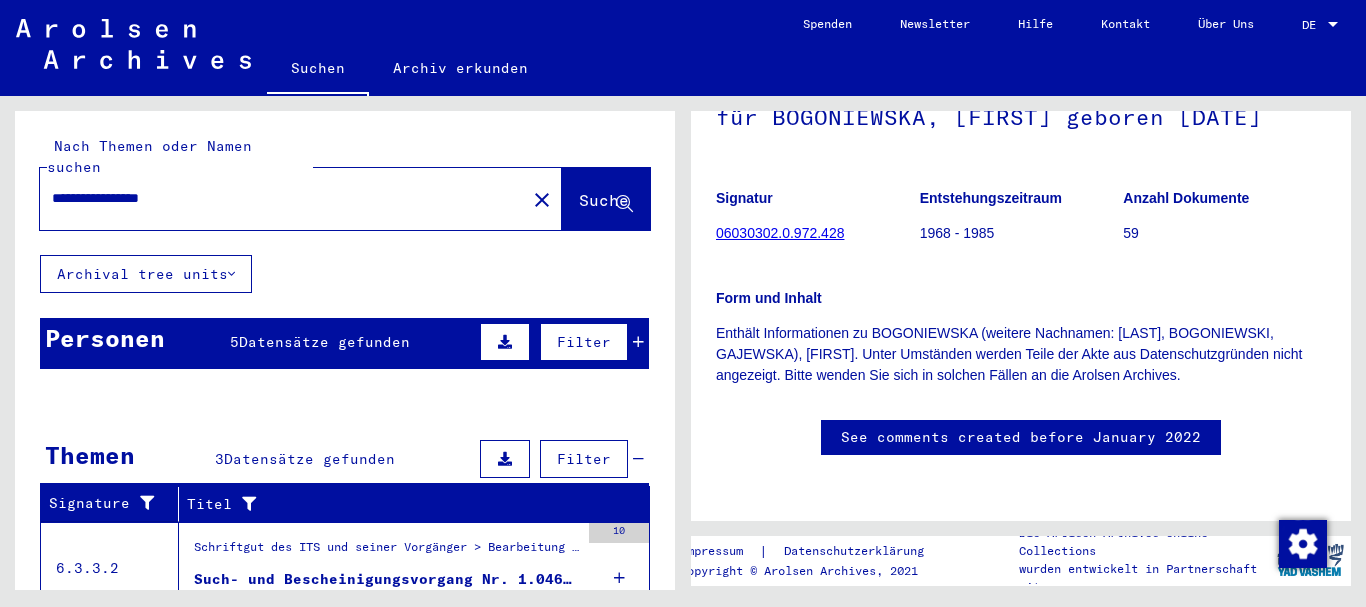 scroll, scrollTop: 0, scrollLeft: 0, axis: both 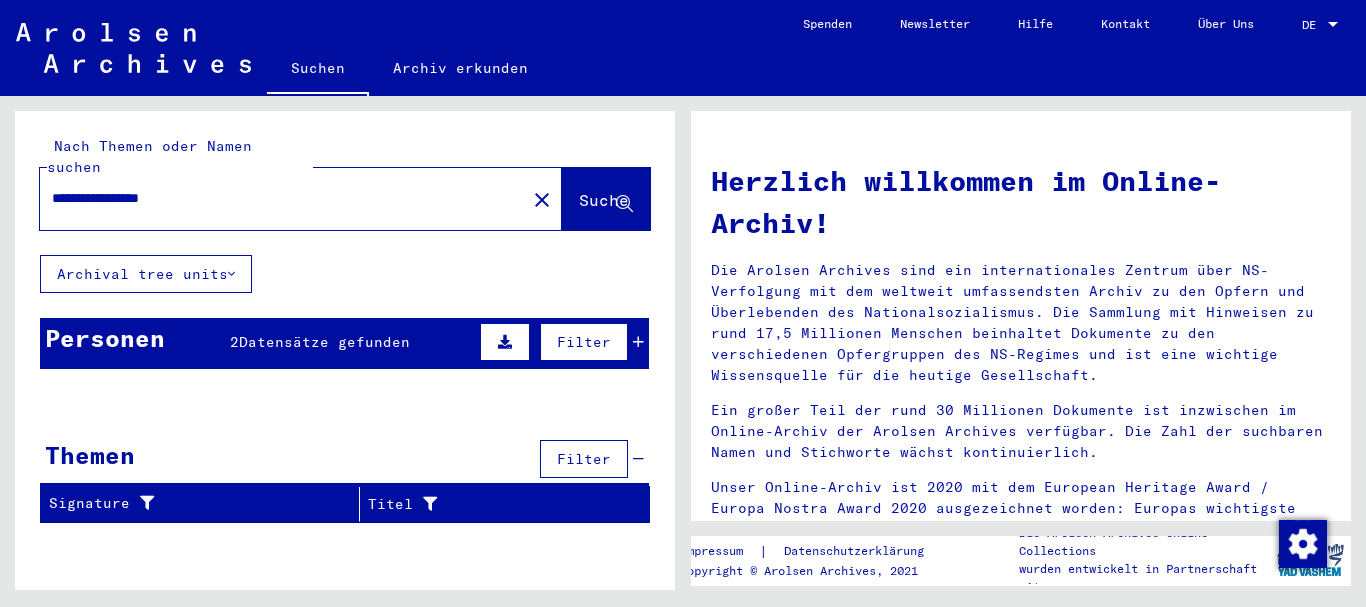 click on "Archival tree units" 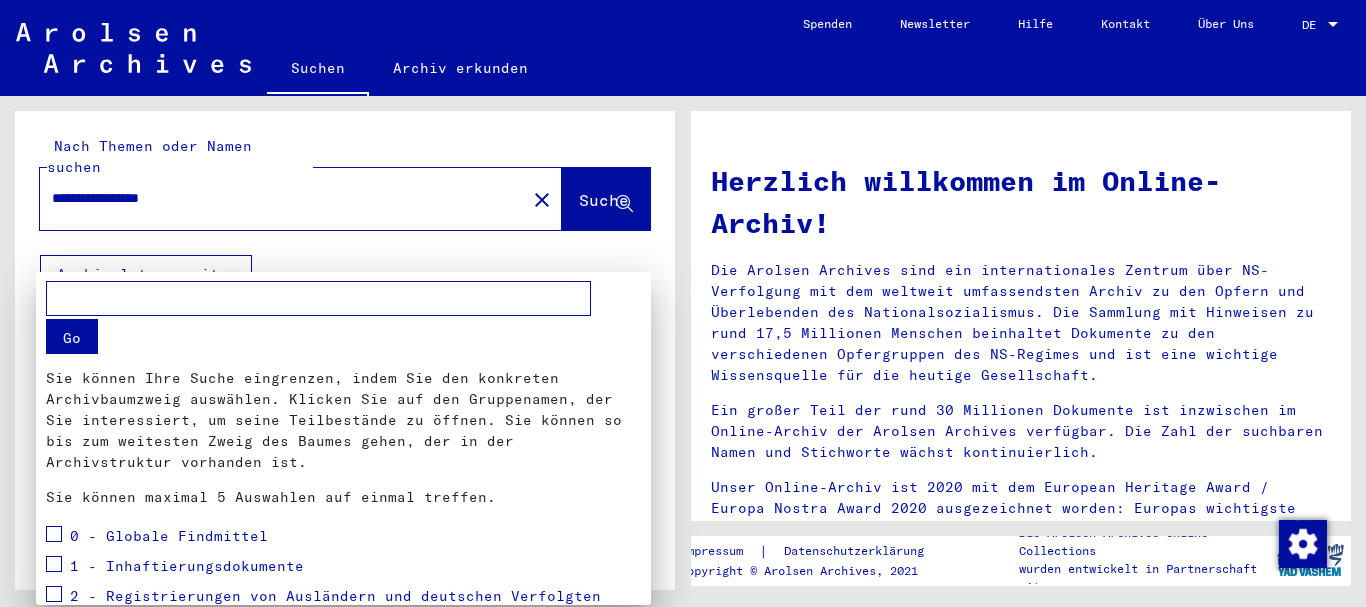 click on "Go" at bounding box center [72, 336] 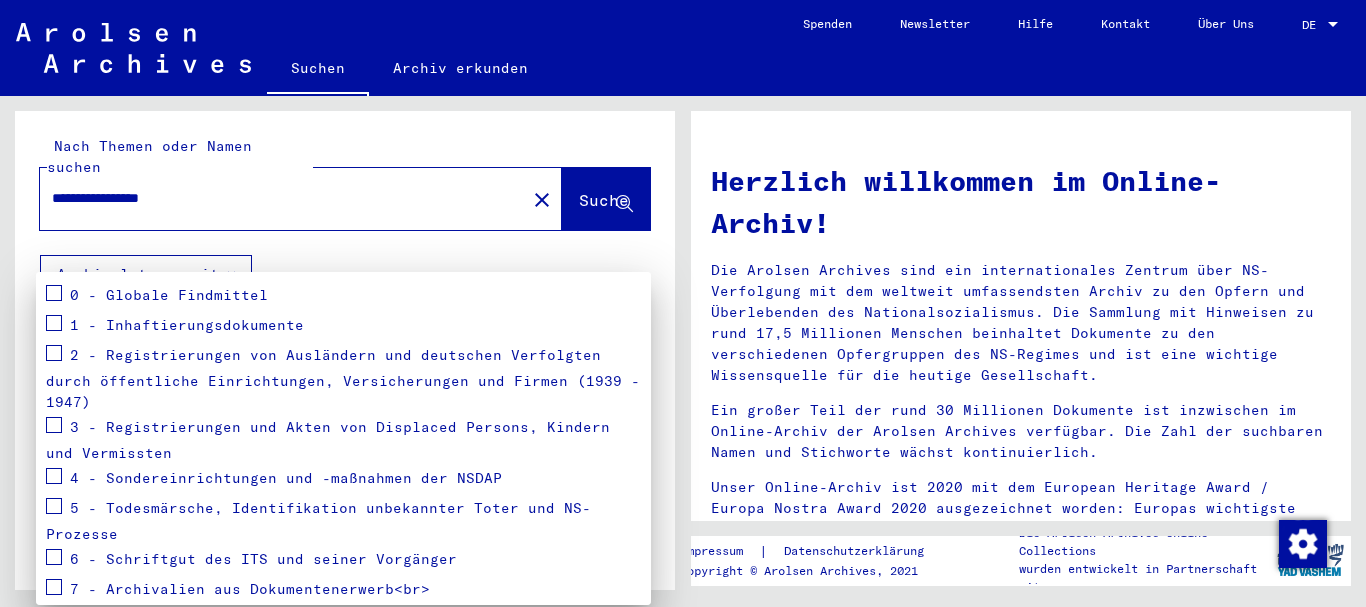 scroll, scrollTop: 133, scrollLeft: 0, axis: vertical 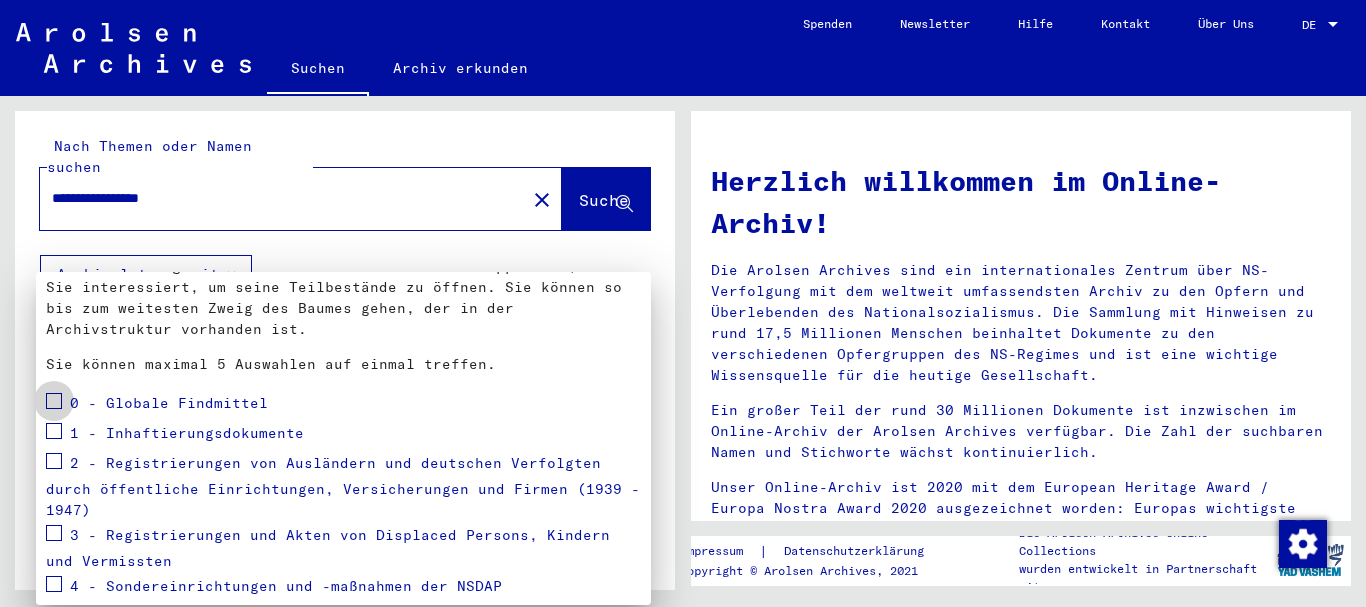 drag, startPoint x: 57, startPoint y: 399, endPoint x: 56, endPoint y: 410, distance: 11.045361 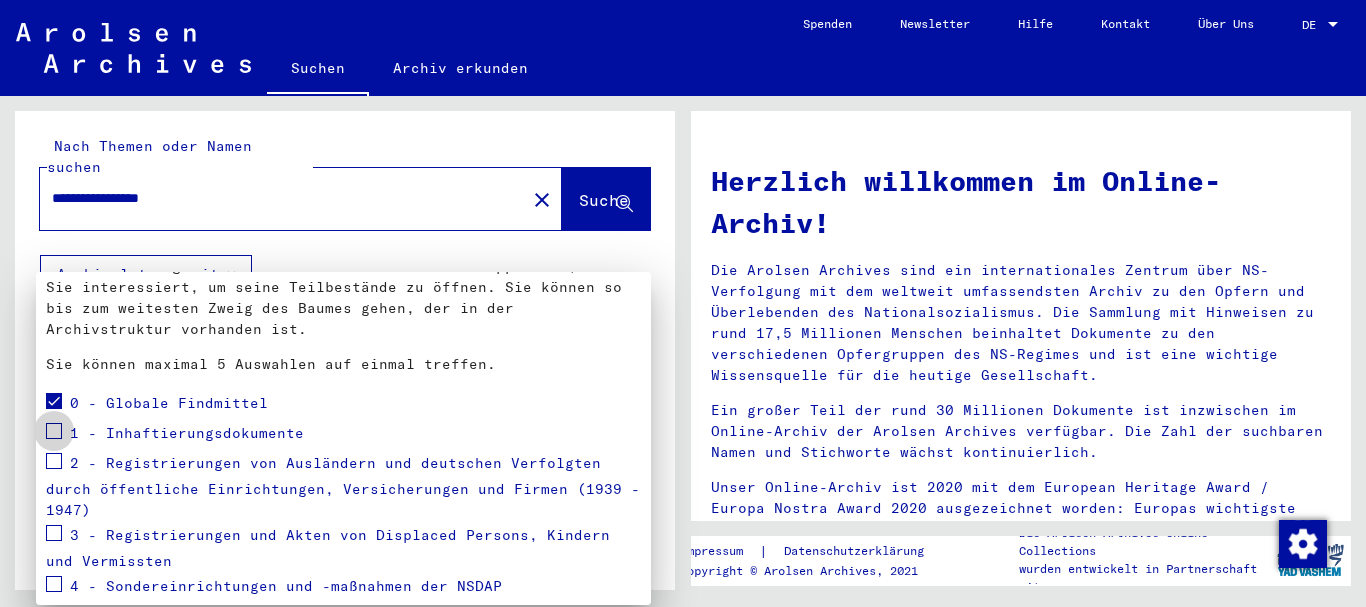 drag, startPoint x: 56, startPoint y: 433, endPoint x: 47, endPoint y: 456, distance: 24.698177 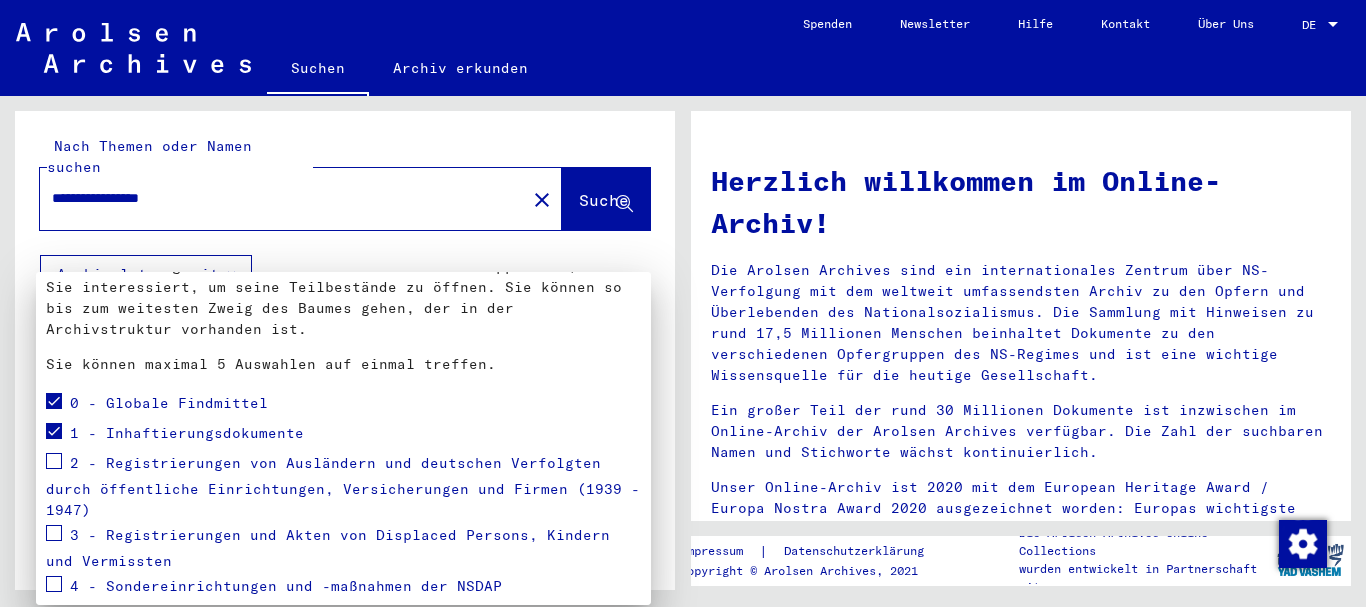 drag, startPoint x: 47, startPoint y: 457, endPoint x: 54, endPoint y: 471, distance: 15.652476 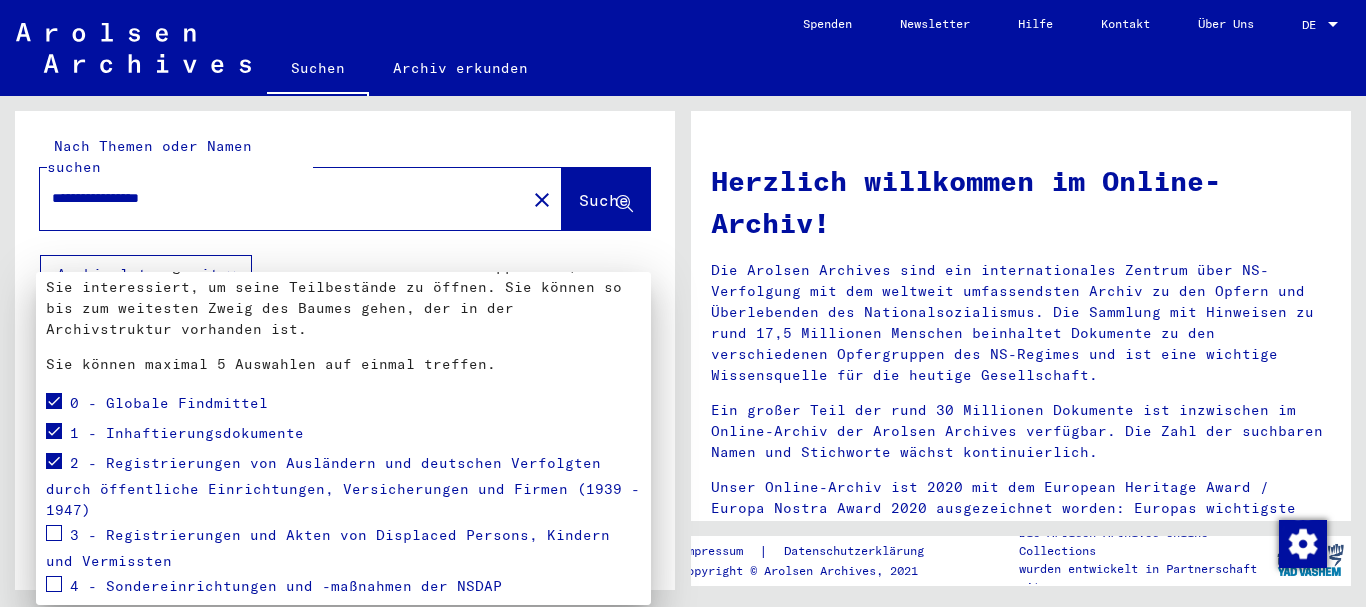 drag, startPoint x: 53, startPoint y: 530, endPoint x: 60, endPoint y: 559, distance: 29.832869 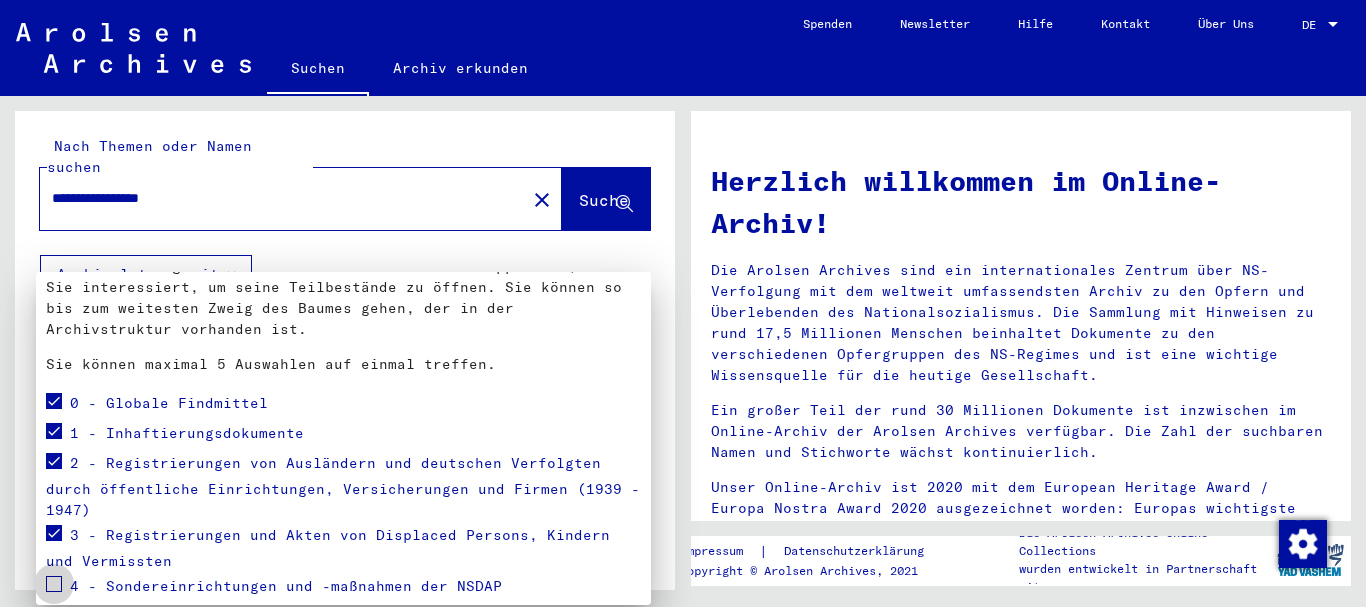 click at bounding box center [54, 584] 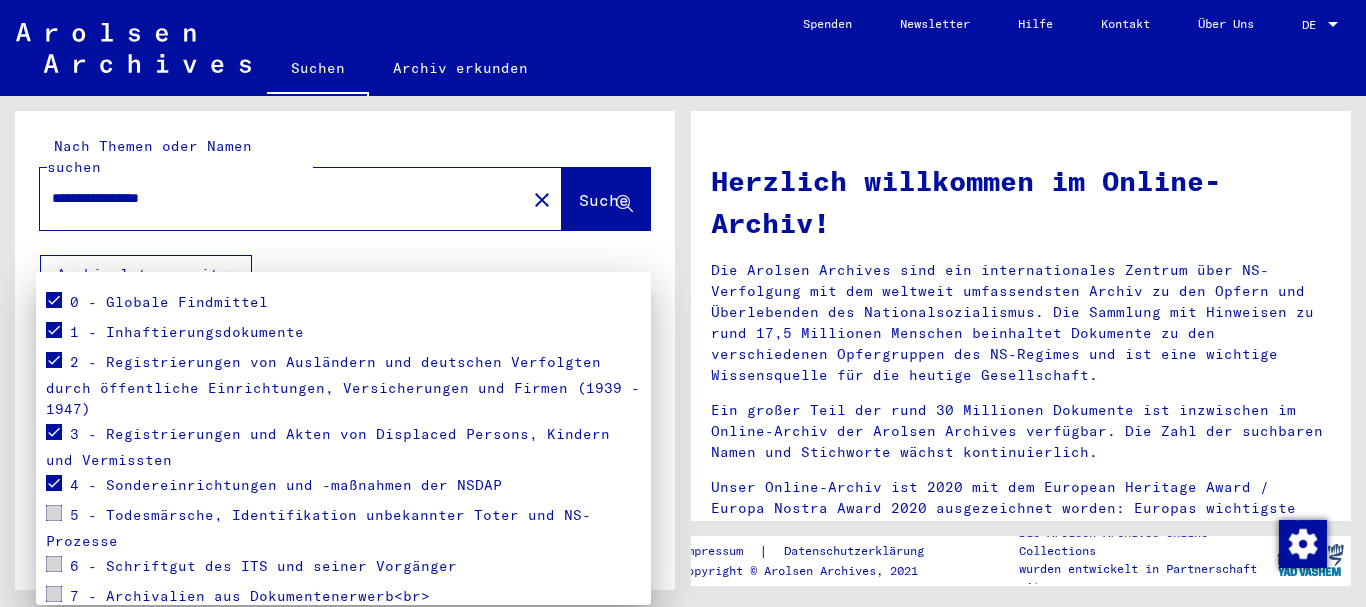 scroll, scrollTop: 333, scrollLeft: 0, axis: vertical 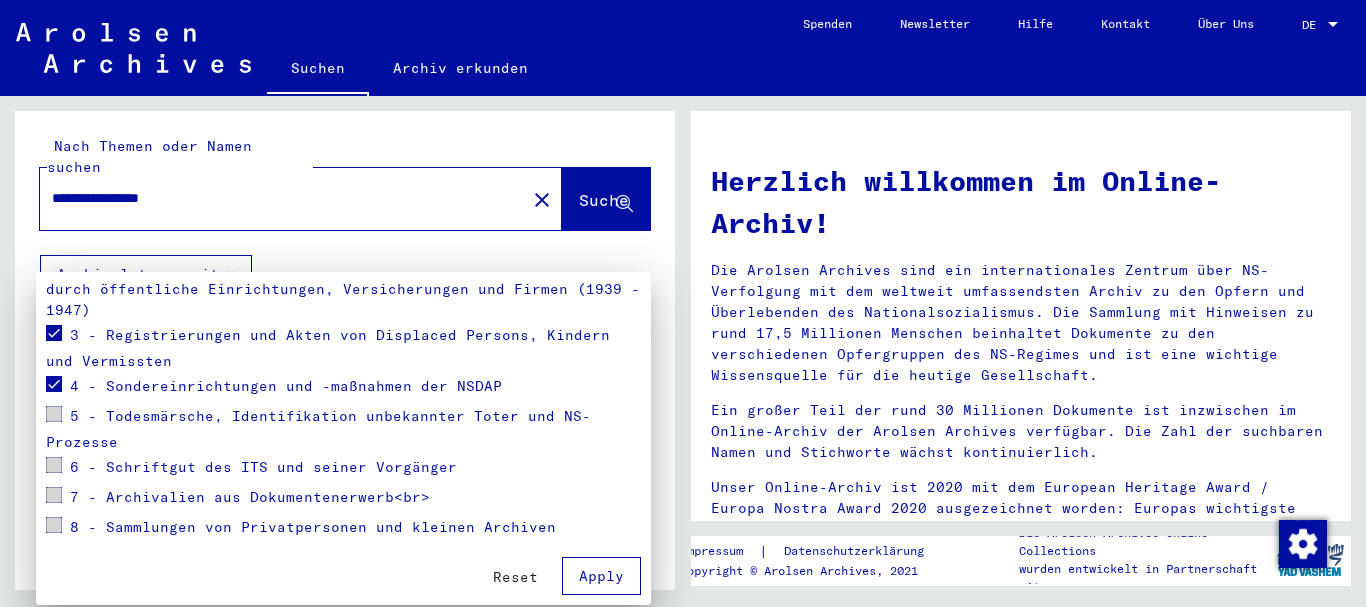 drag, startPoint x: 56, startPoint y: 414, endPoint x: 56, endPoint y: 429, distance: 15 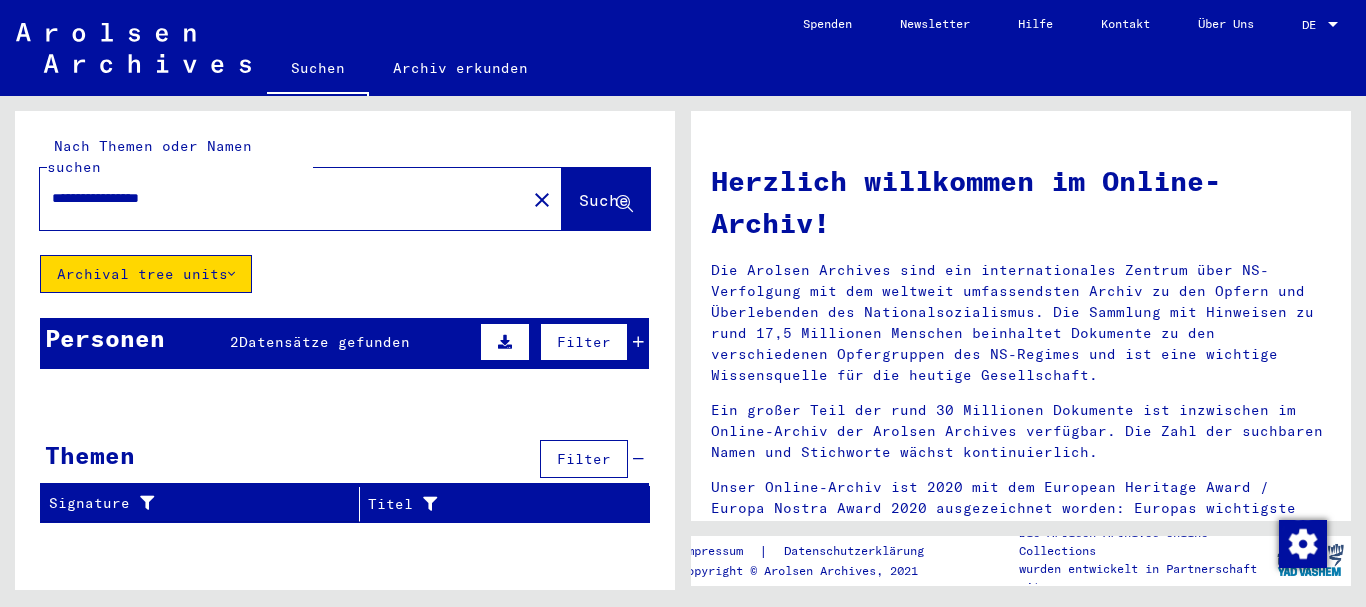 click on "Datensätze gefunden" at bounding box center (324, 342) 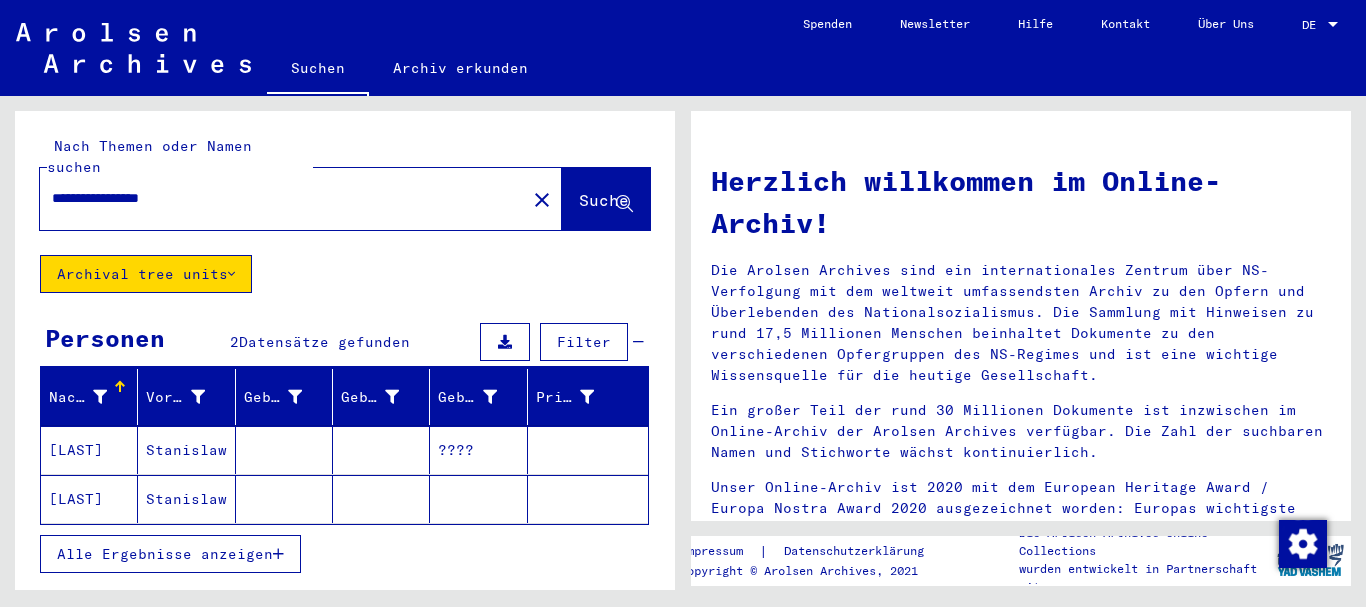click on "[LAST]" 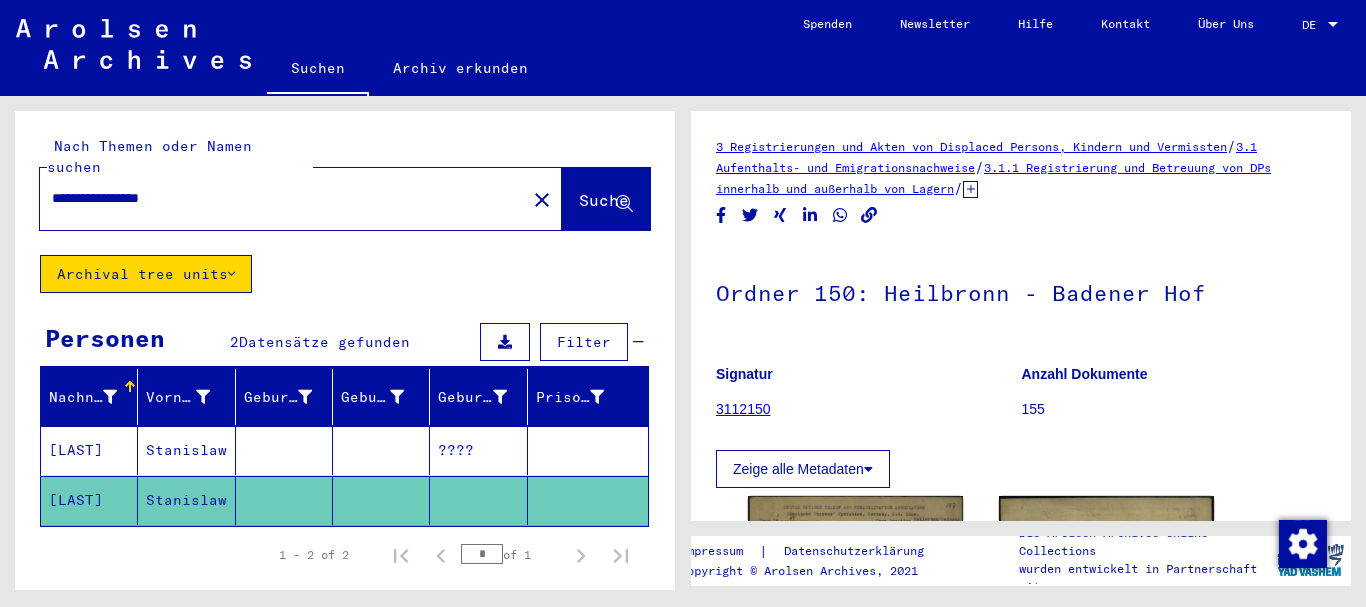 scroll, scrollTop: 0, scrollLeft: 0, axis: both 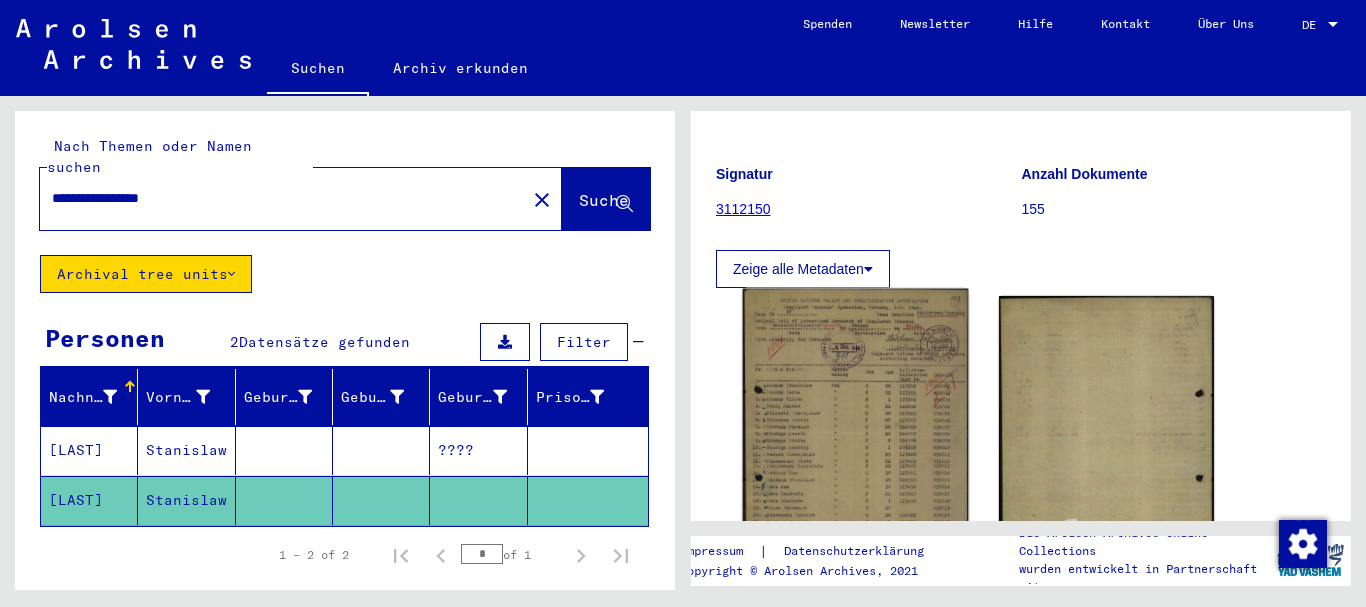 click 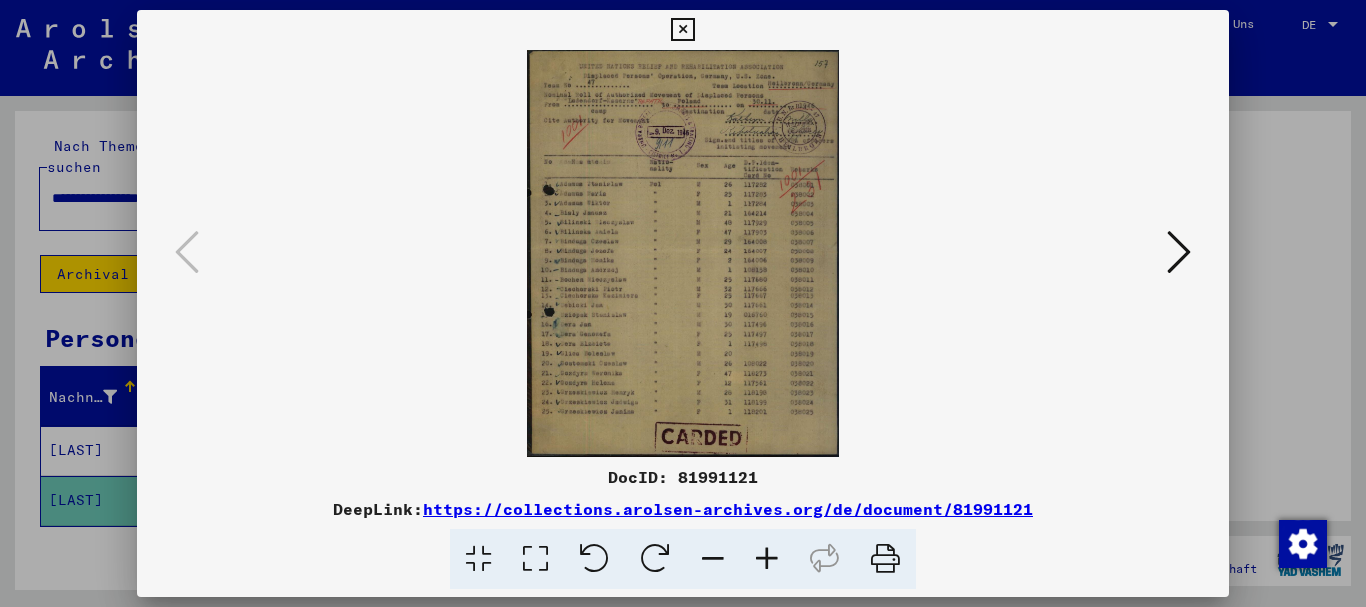 click at bounding box center (767, 559) 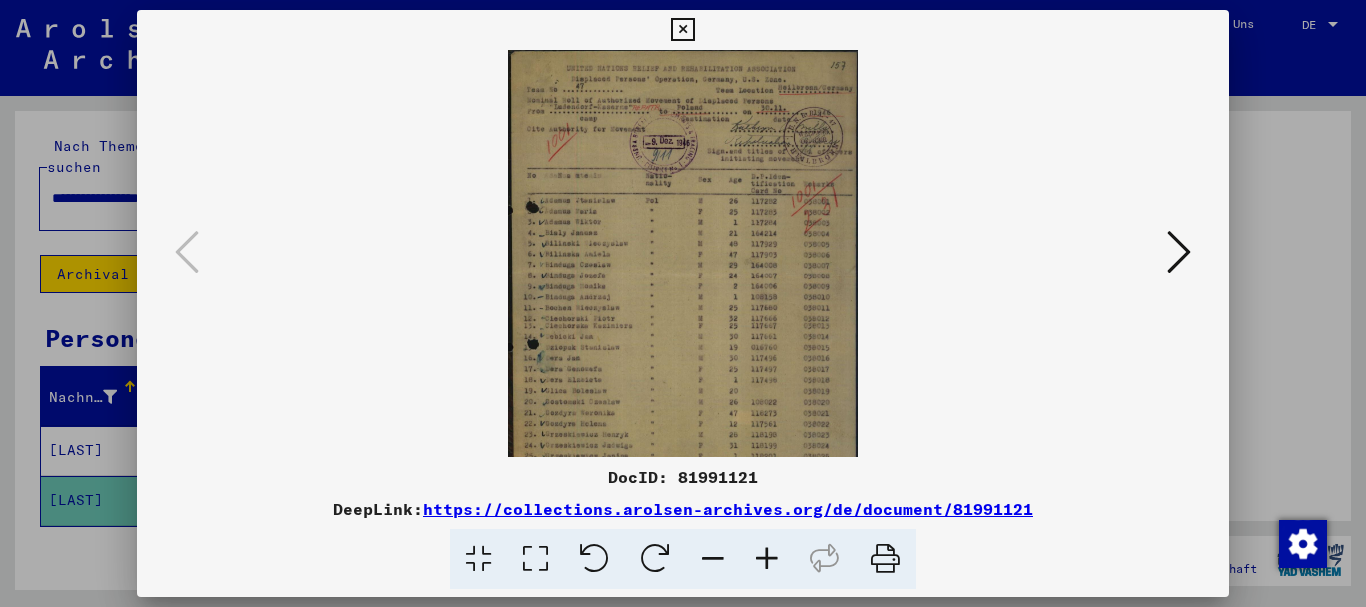 click at bounding box center [767, 559] 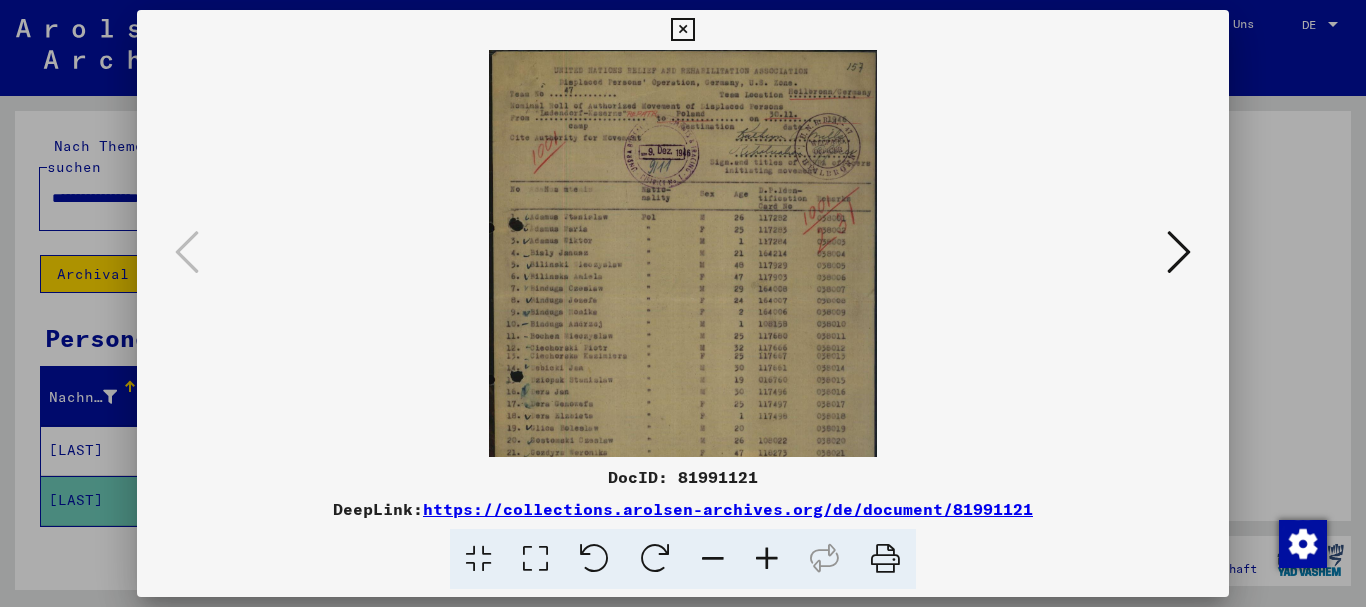 click at bounding box center [767, 559] 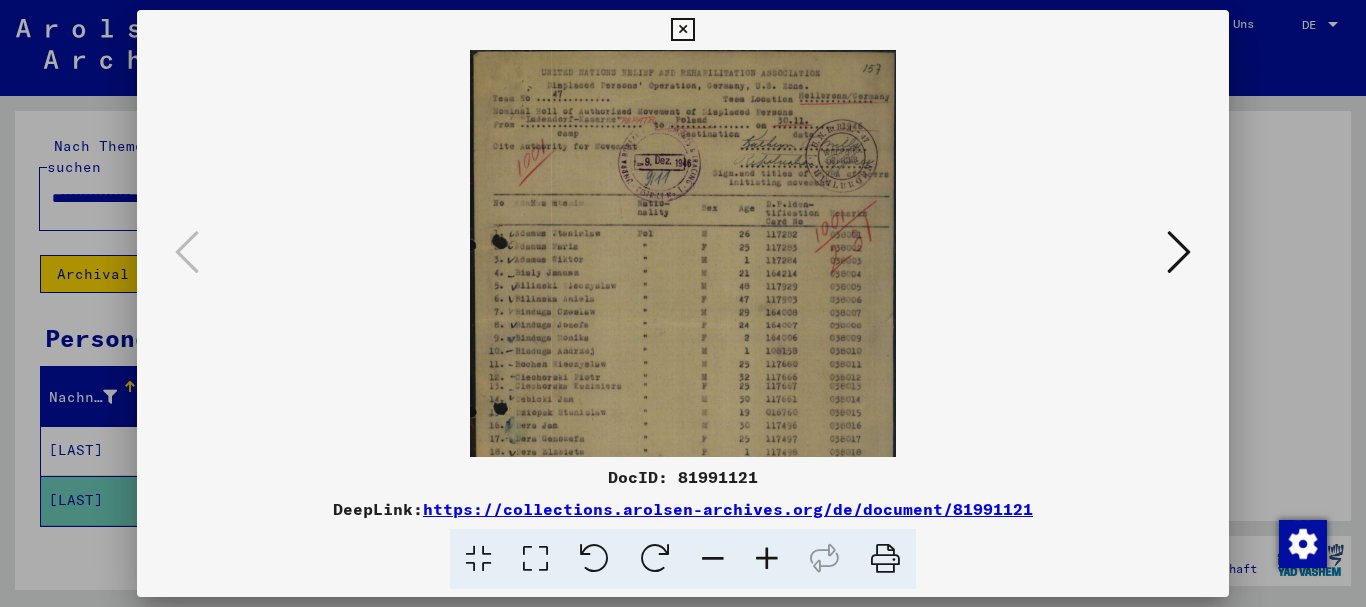 click at bounding box center (767, 559) 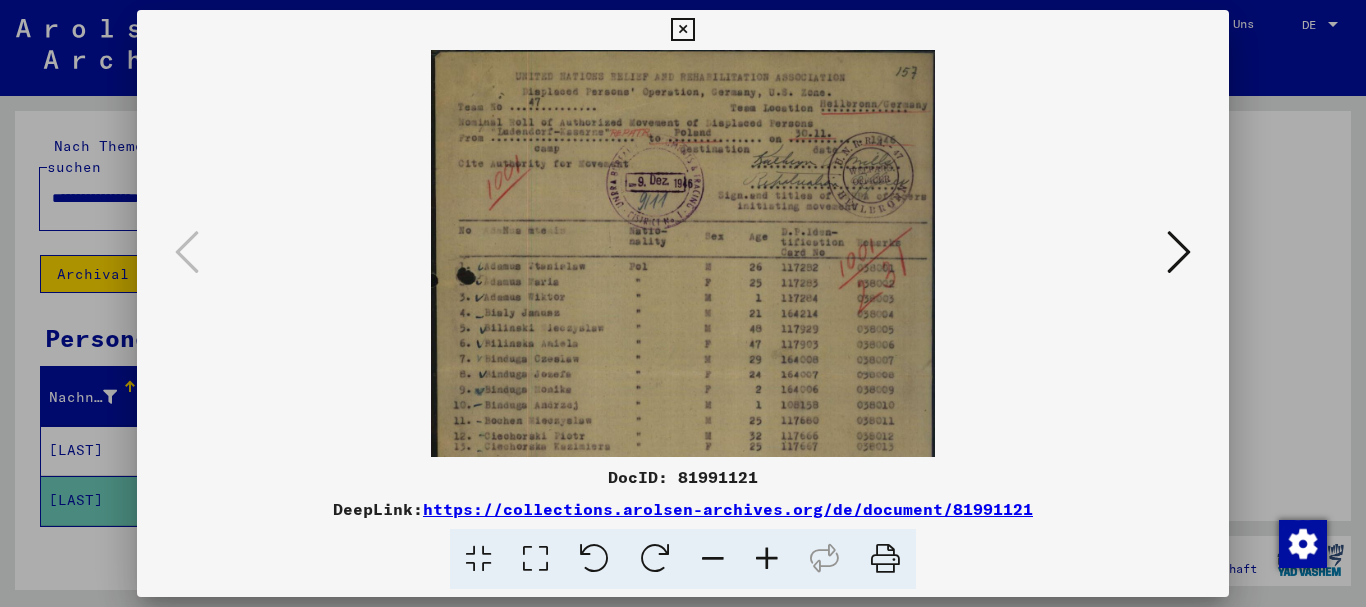 click at bounding box center (767, 559) 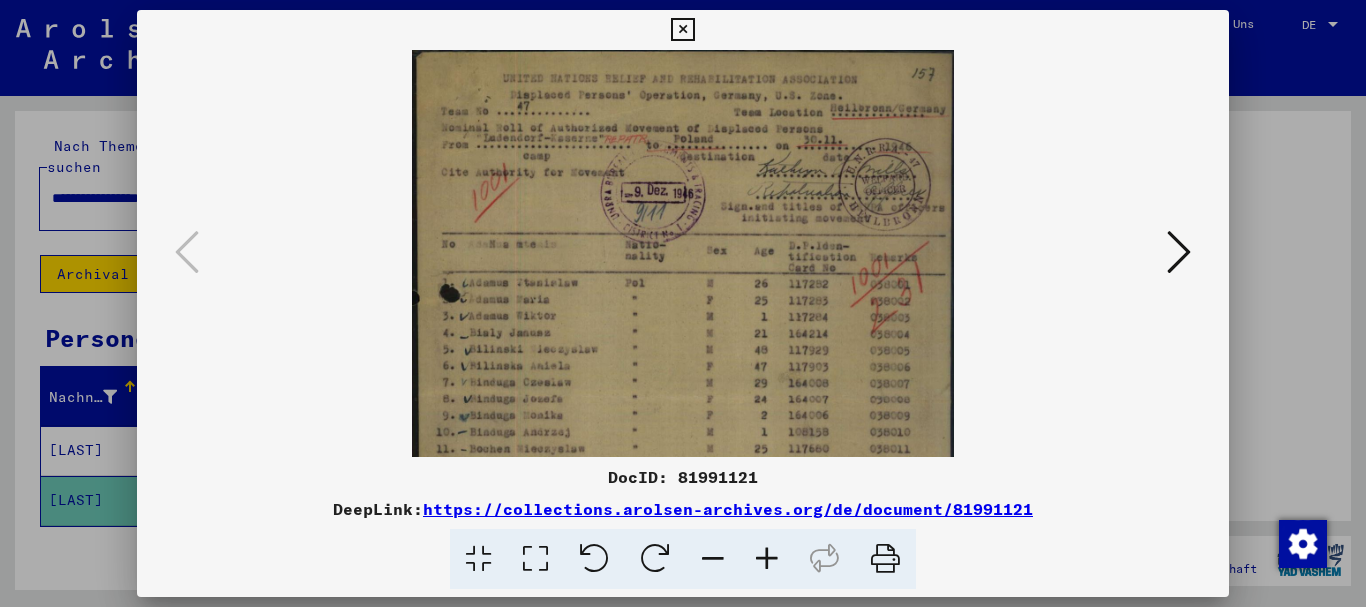 click at bounding box center [767, 559] 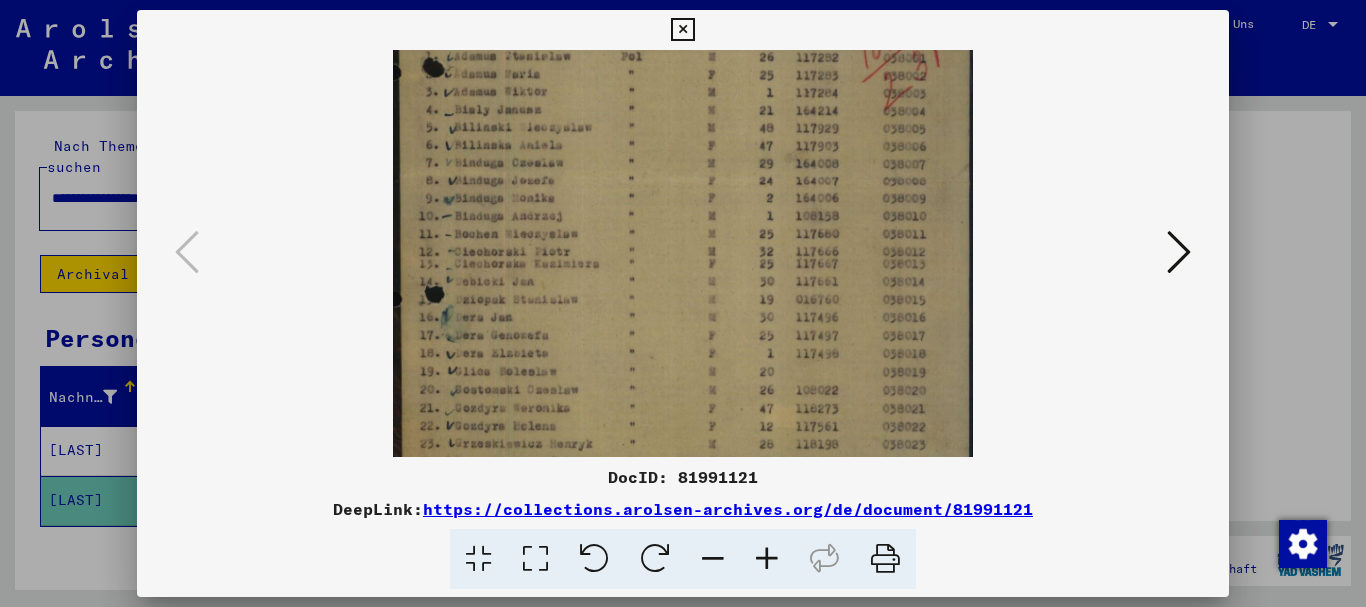 drag, startPoint x: 529, startPoint y: 404, endPoint x: 510, endPoint y: 142, distance: 262.68802 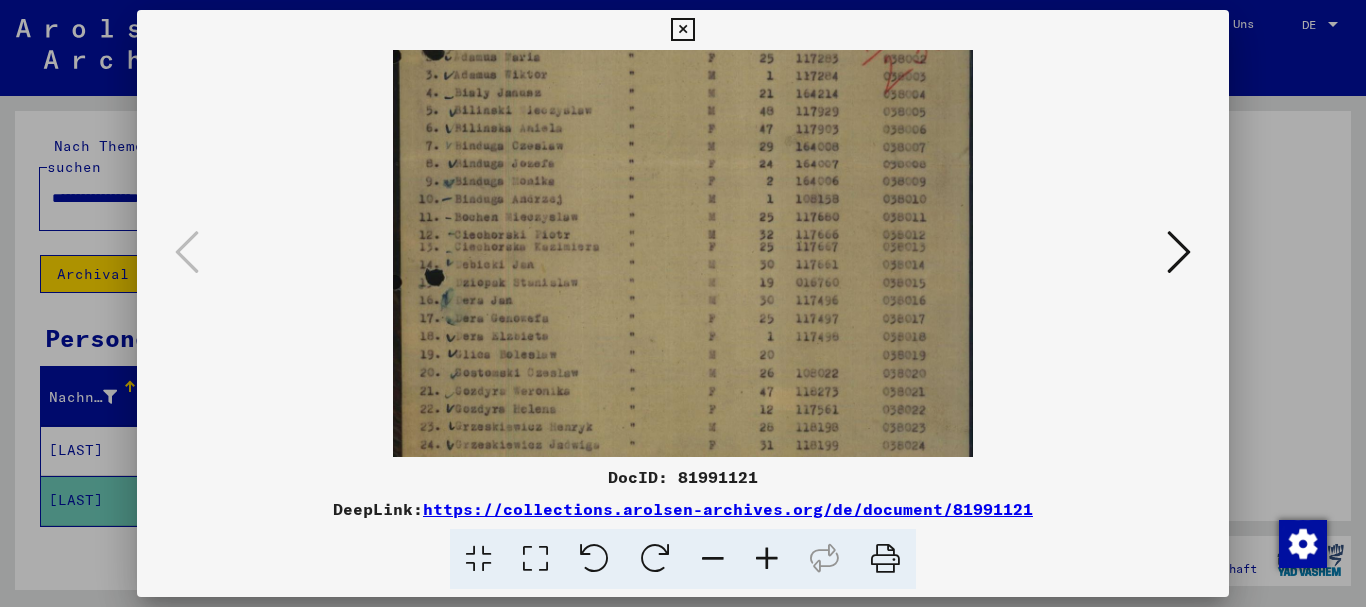 scroll, scrollTop: 350, scrollLeft: 0, axis: vertical 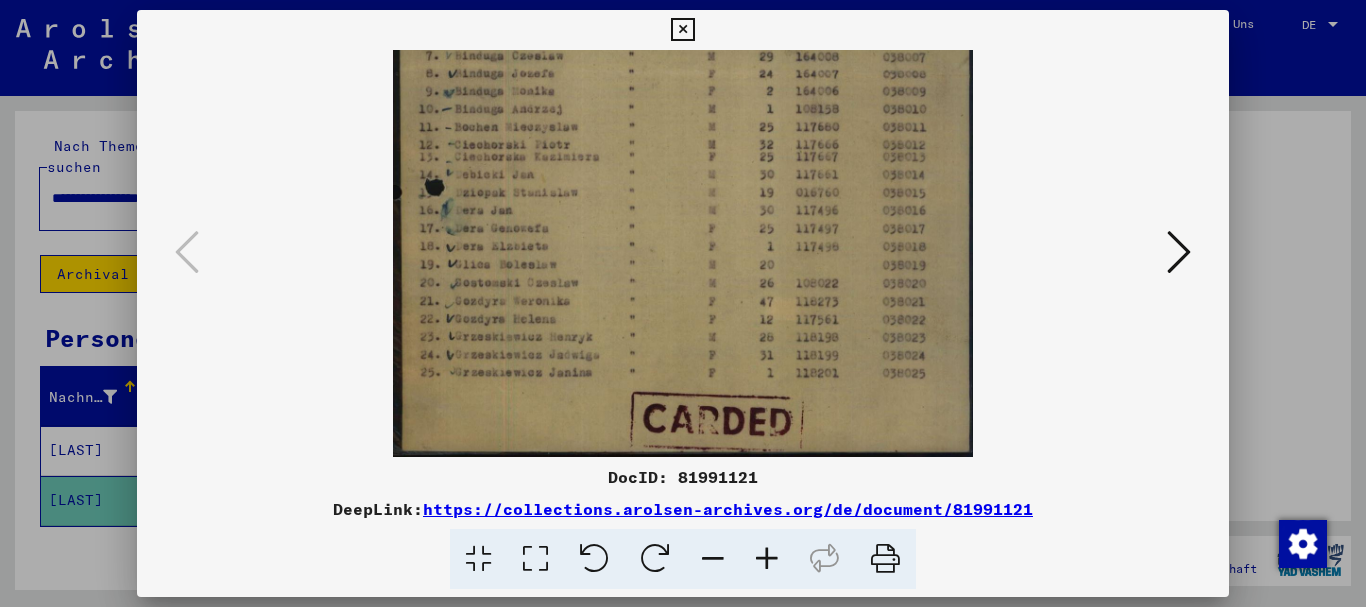 drag, startPoint x: 543, startPoint y: 382, endPoint x: 513, endPoint y: 194, distance: 190.37857 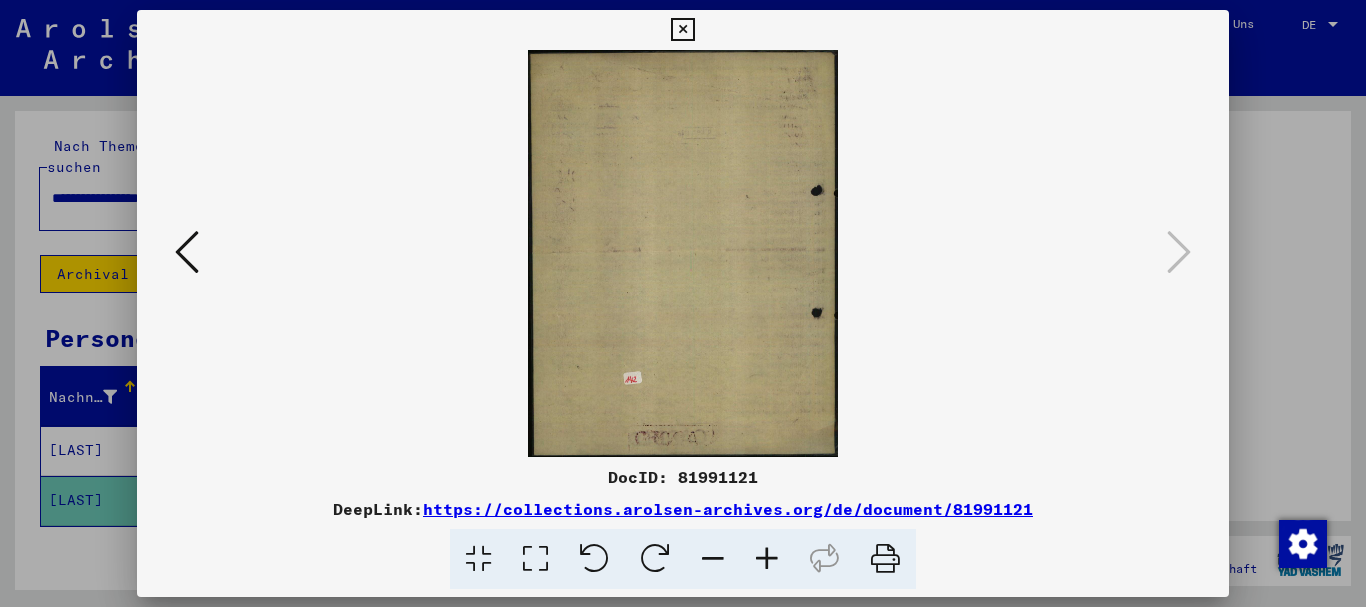 click at bounding box center (682, 30) 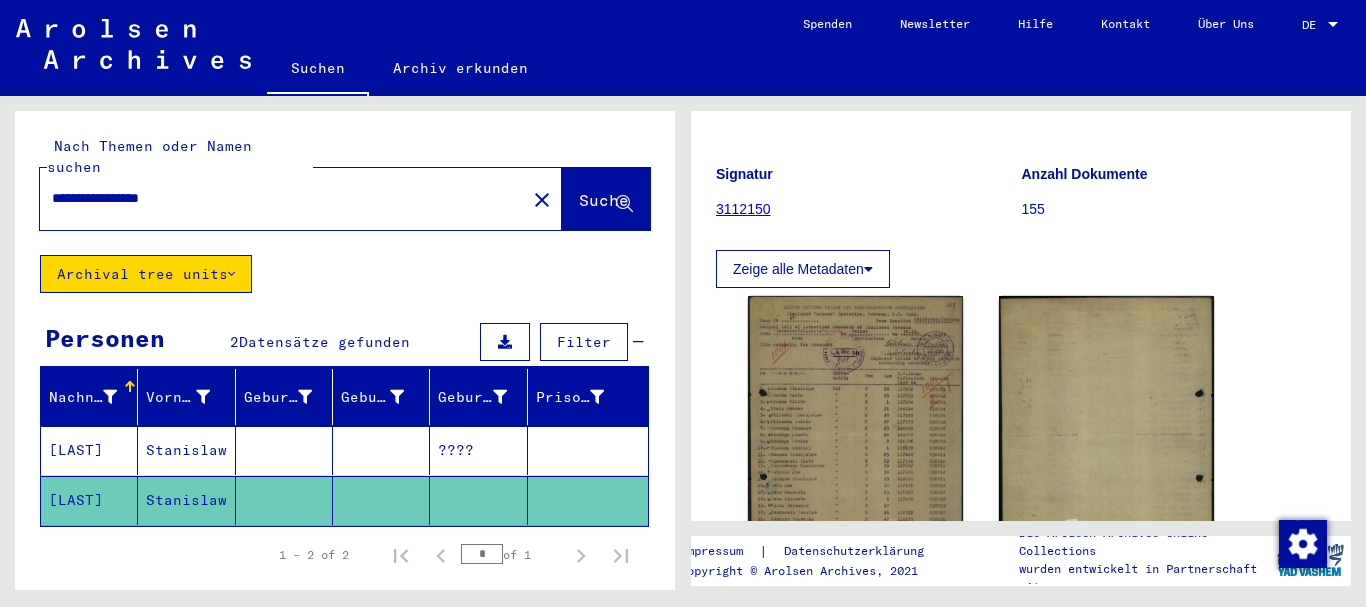 click on "Stanislaw" at bounding box center (186, 500) 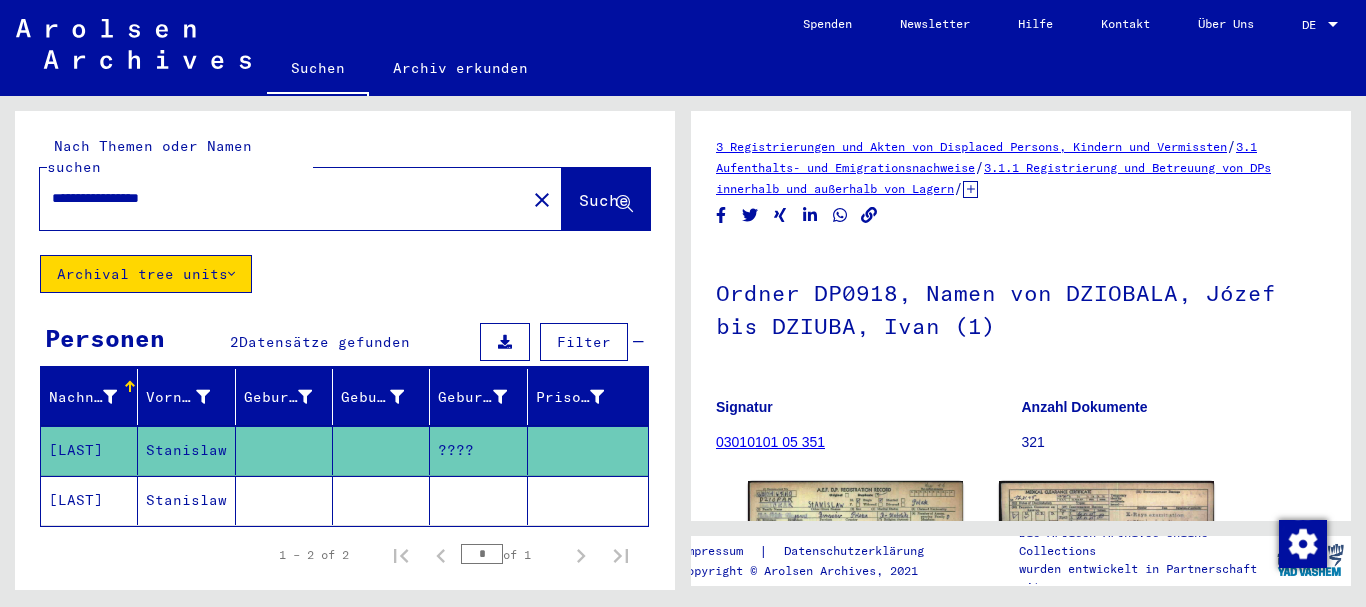 scroll, scrollTop: 200, scrollLeft: 0, axis: vertical 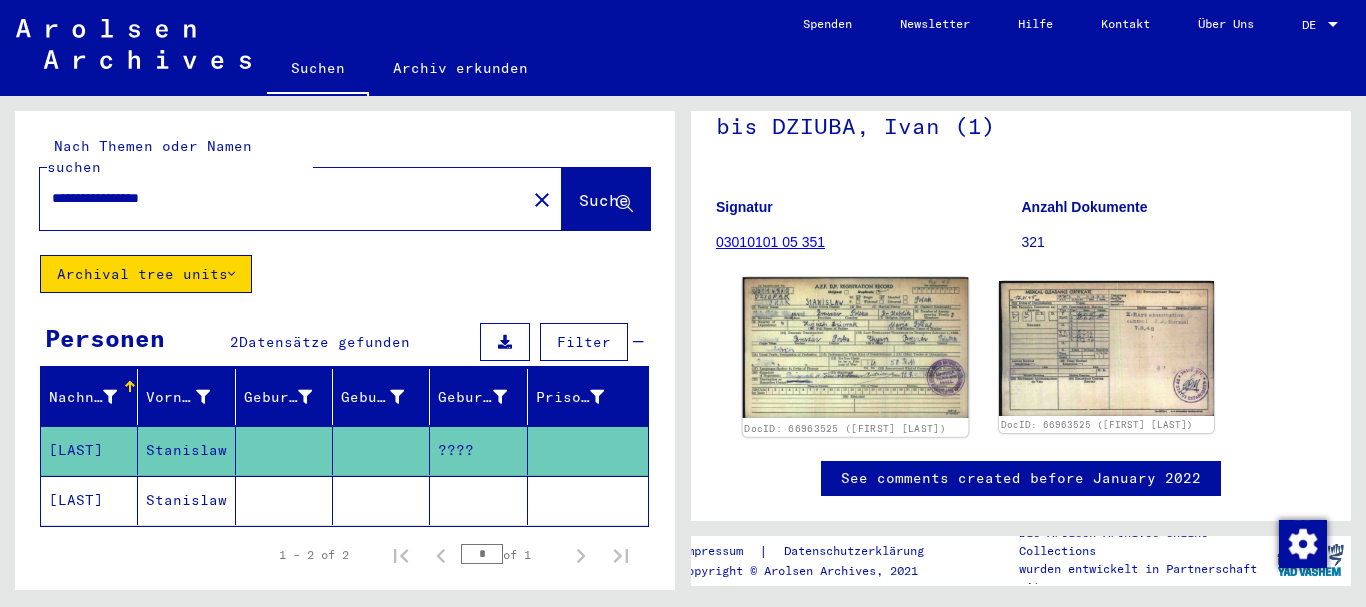 click 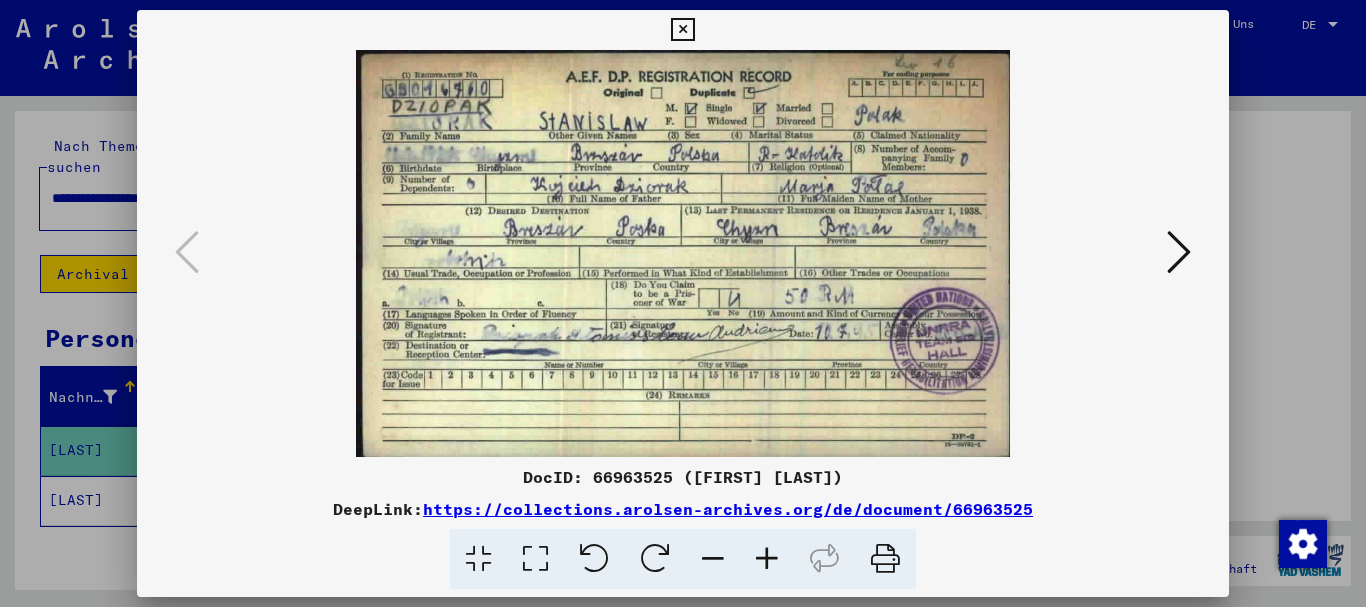 click at bounding box center [682, 30] 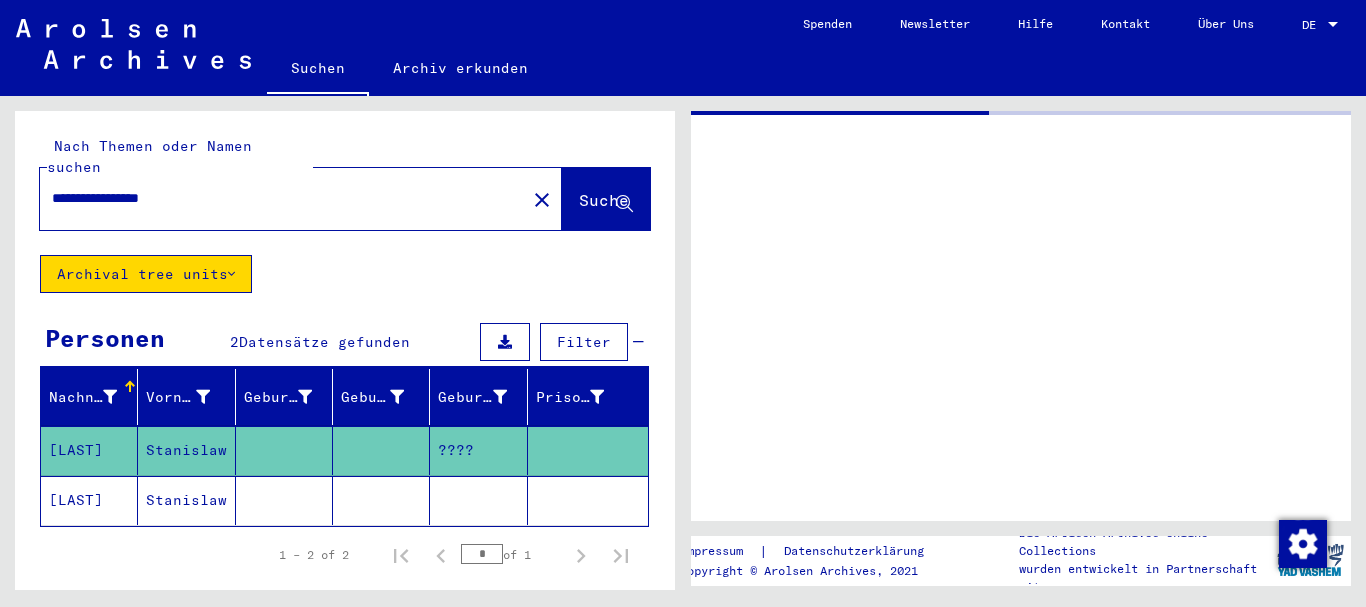 scroll, scrollTop: 0, scrollLeft: 0, axis: both 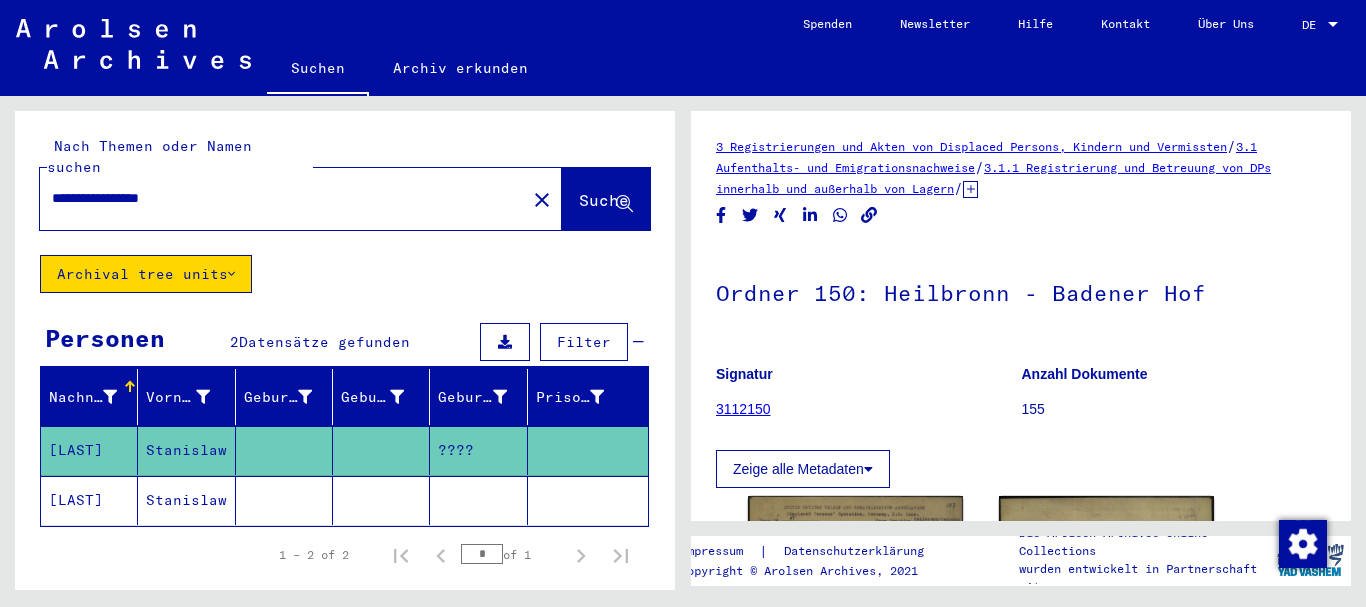 click on "**********" at bounding box center (283, 198) 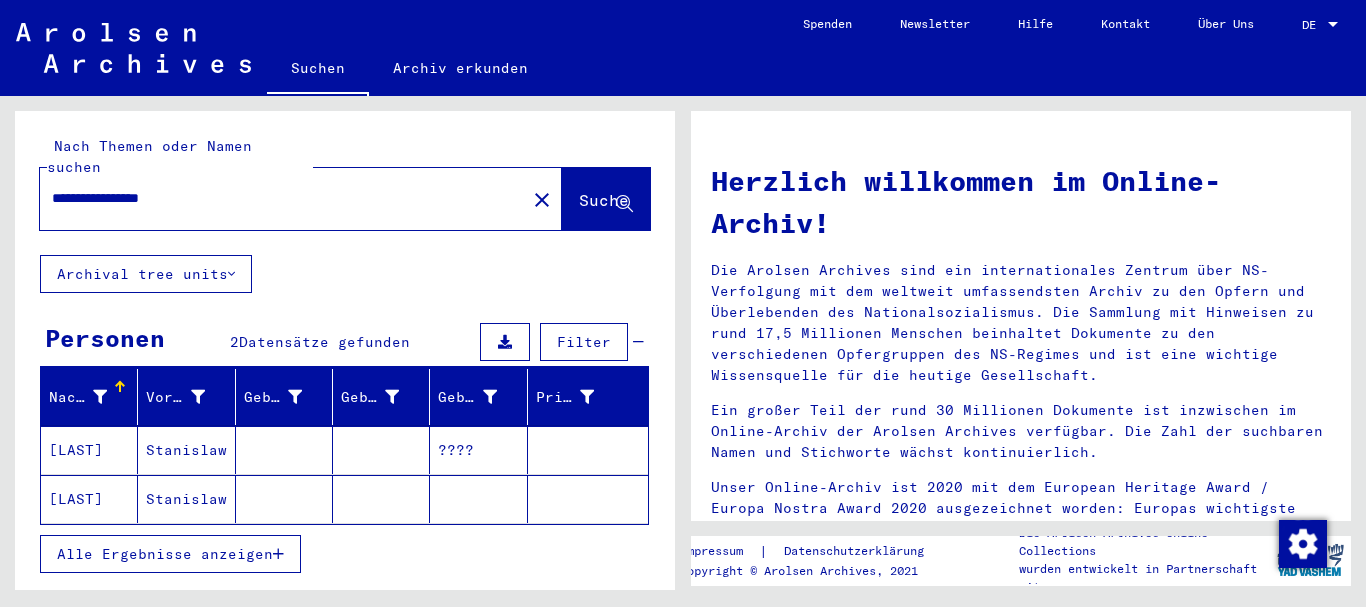 scroll, scrollTop: 111, scrollLeft: 0, axis: vertical 